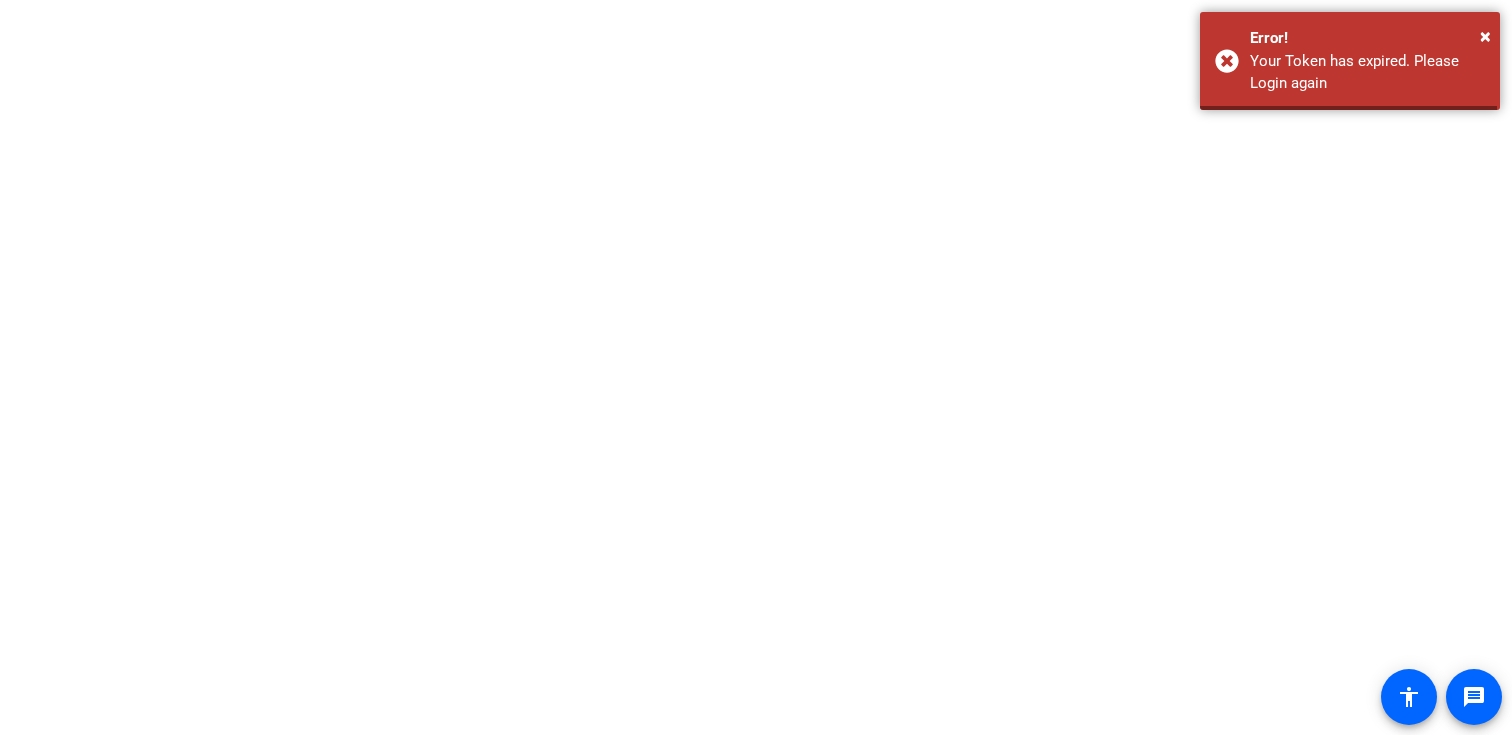 scroll, scrollTop: 0, scrollLeft: 0, axis: both 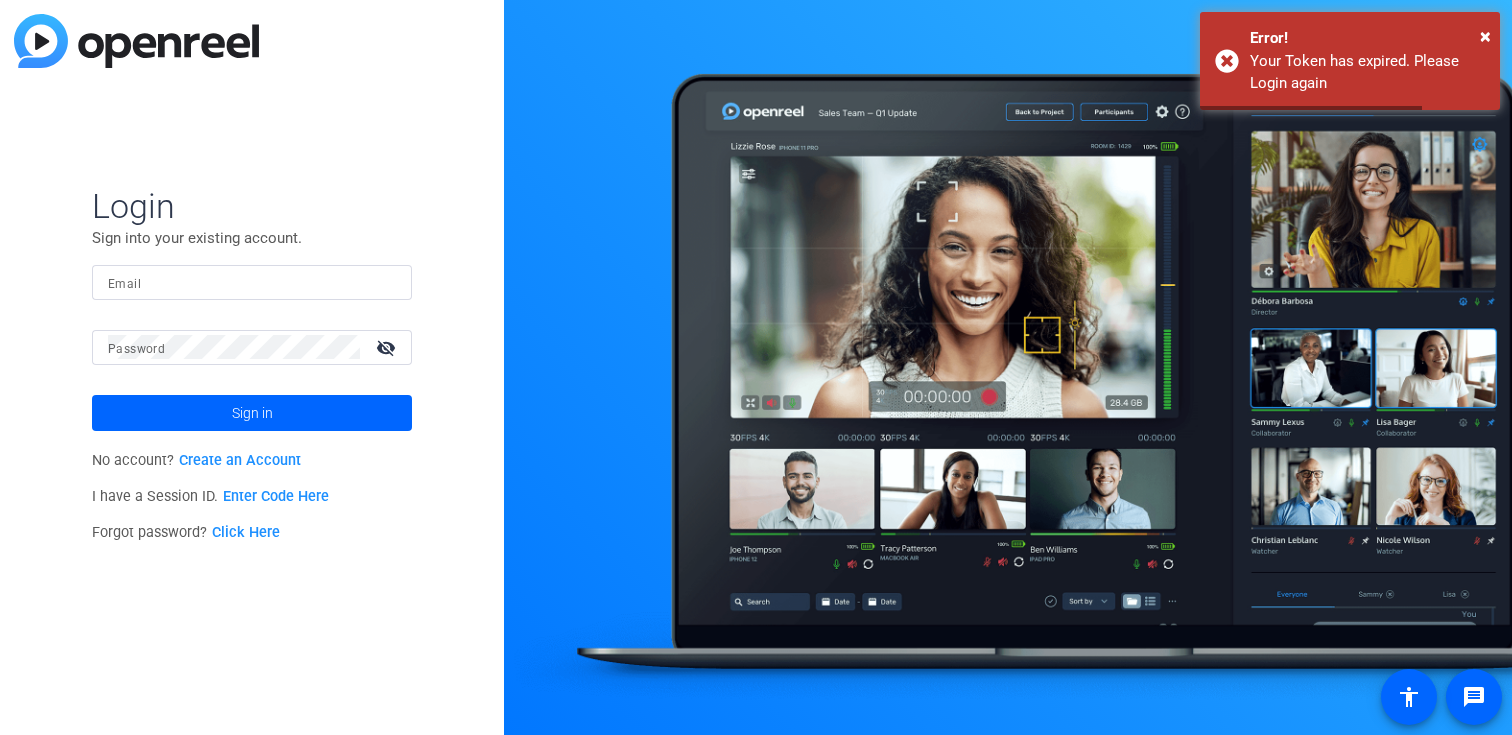 click on "Login Sign into your existing account. Email Password visibility_off Sign in" 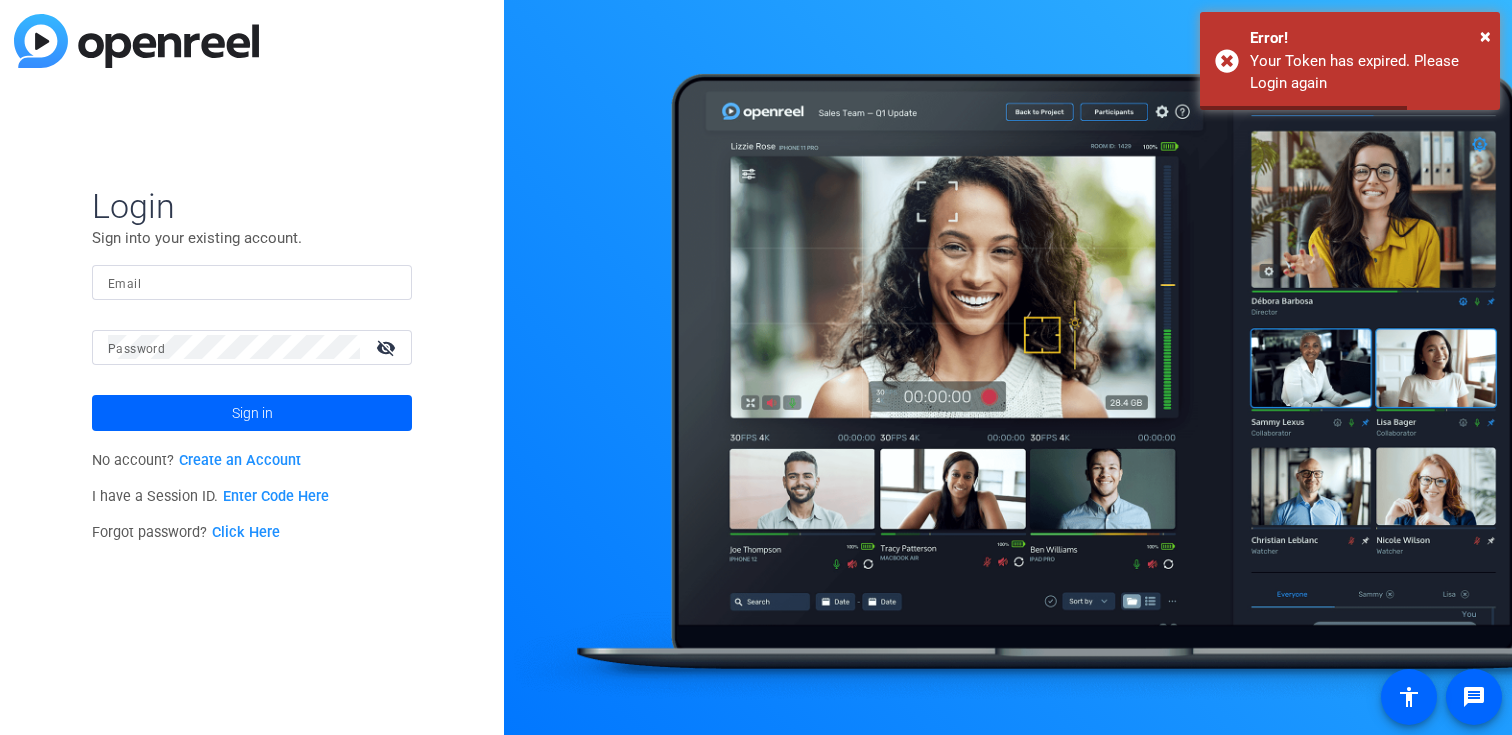 click on "Email" at bounding box center [252, 282] 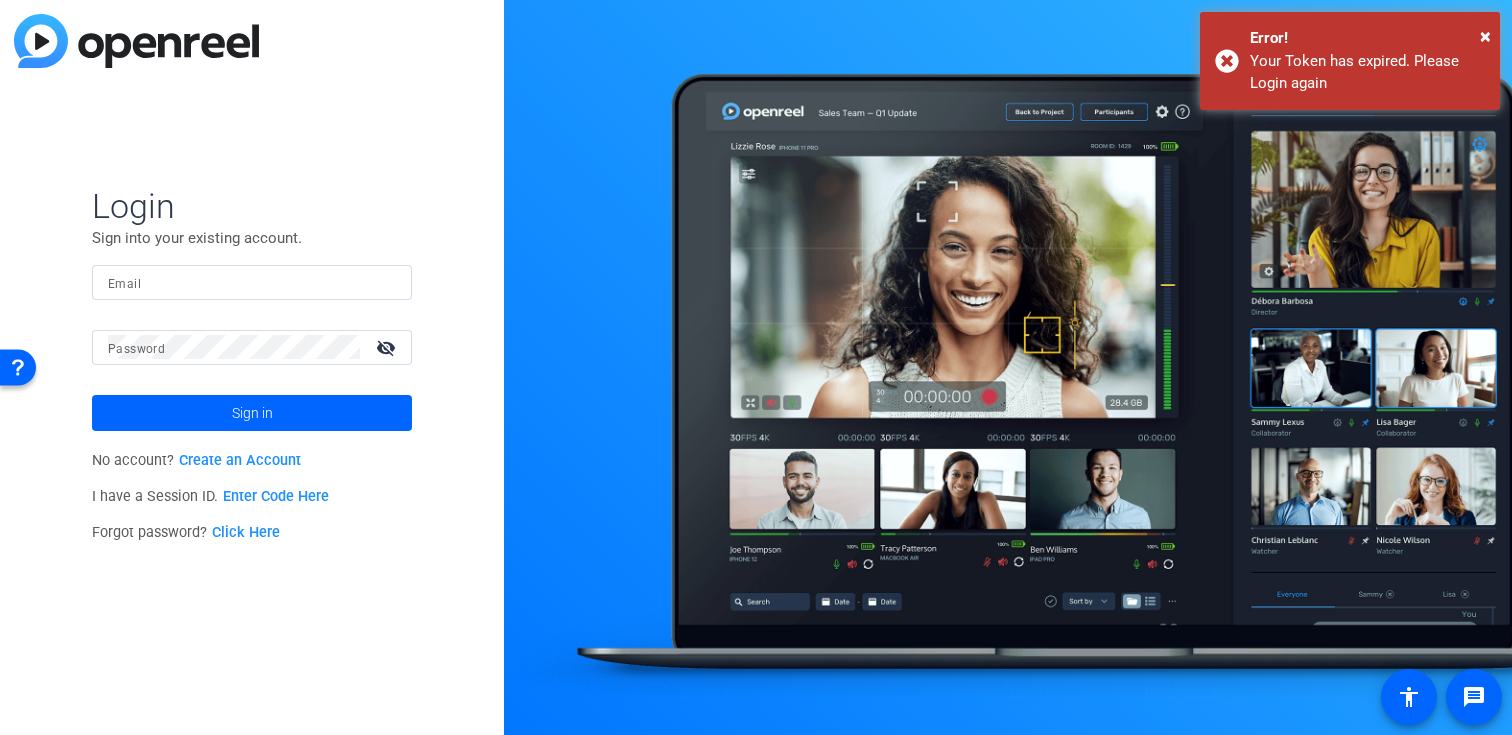 type on "[EMAIL]" 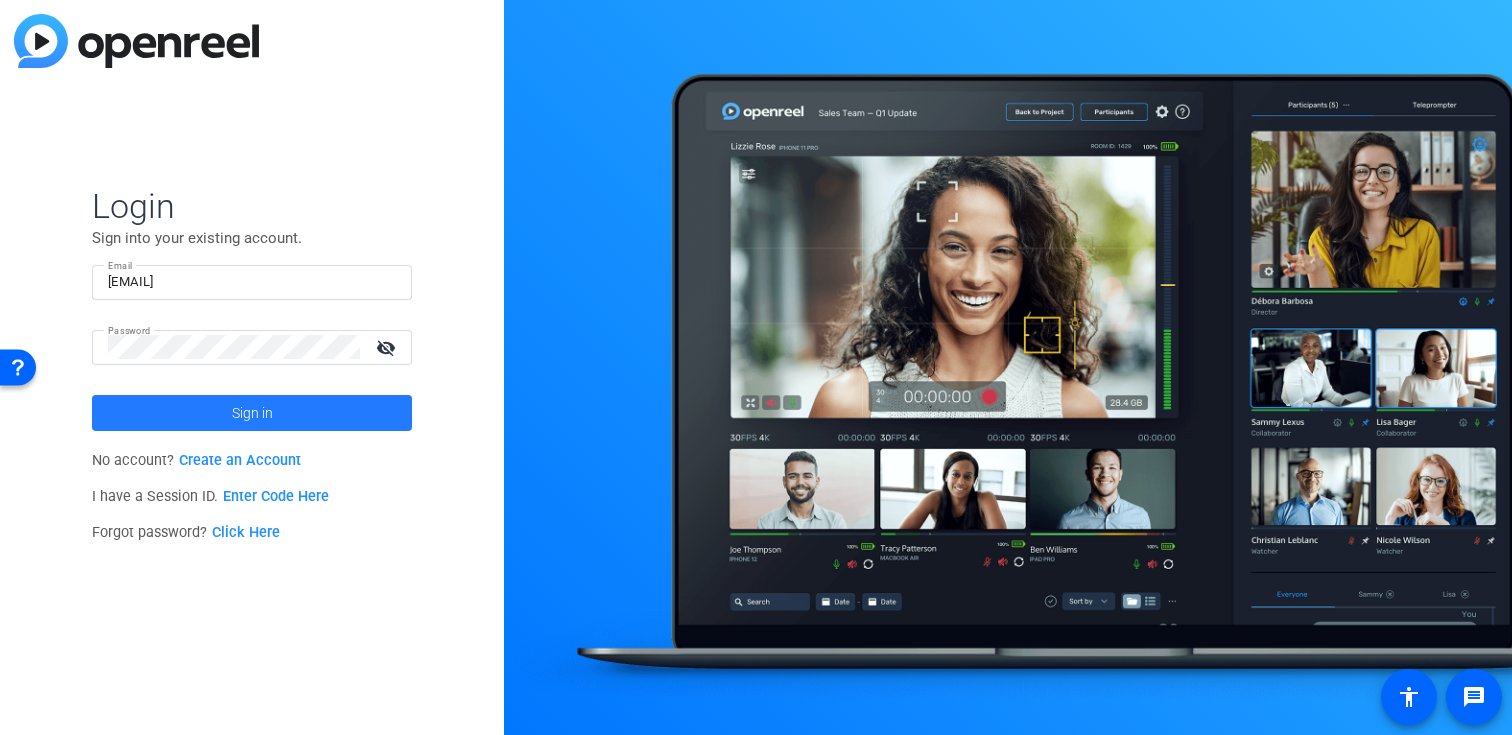 click 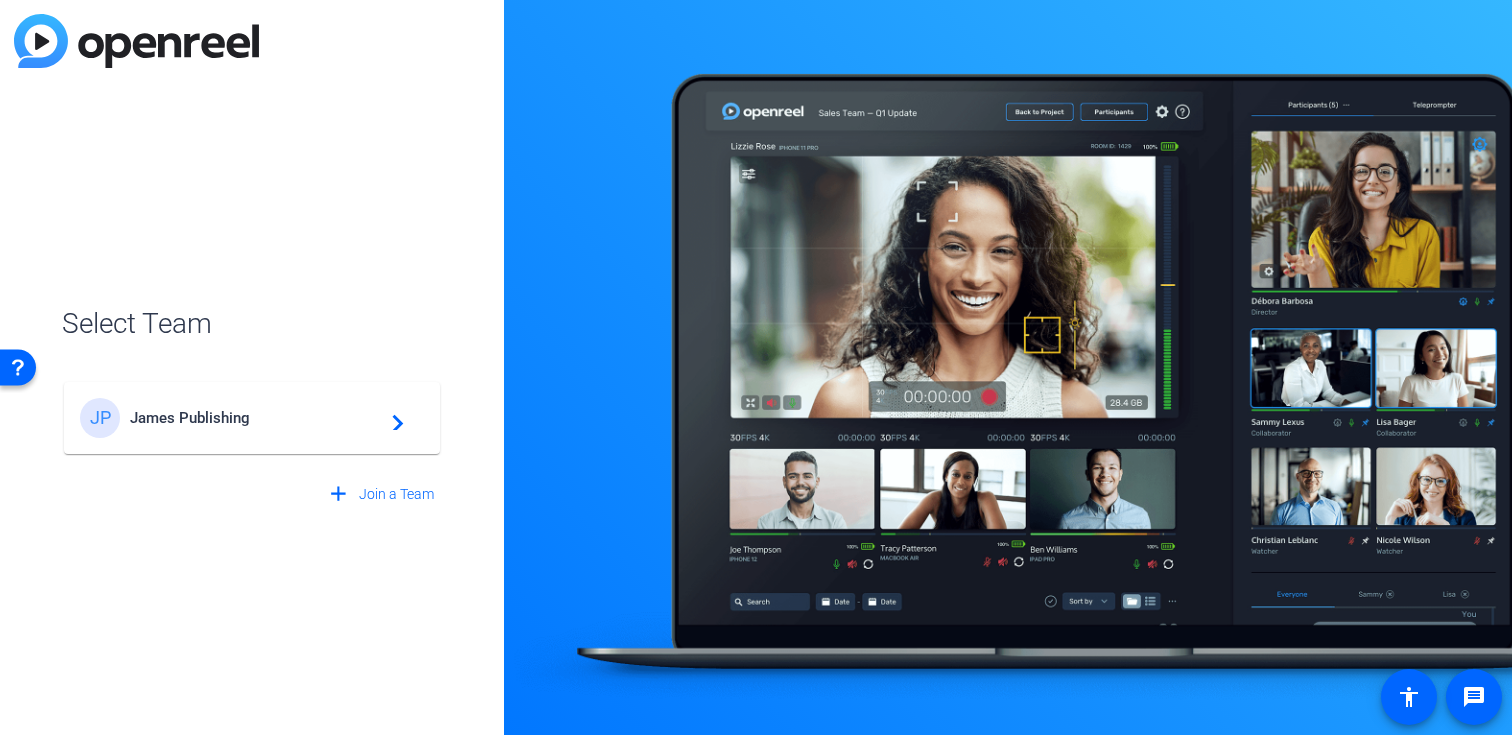 click on "James Publishing" 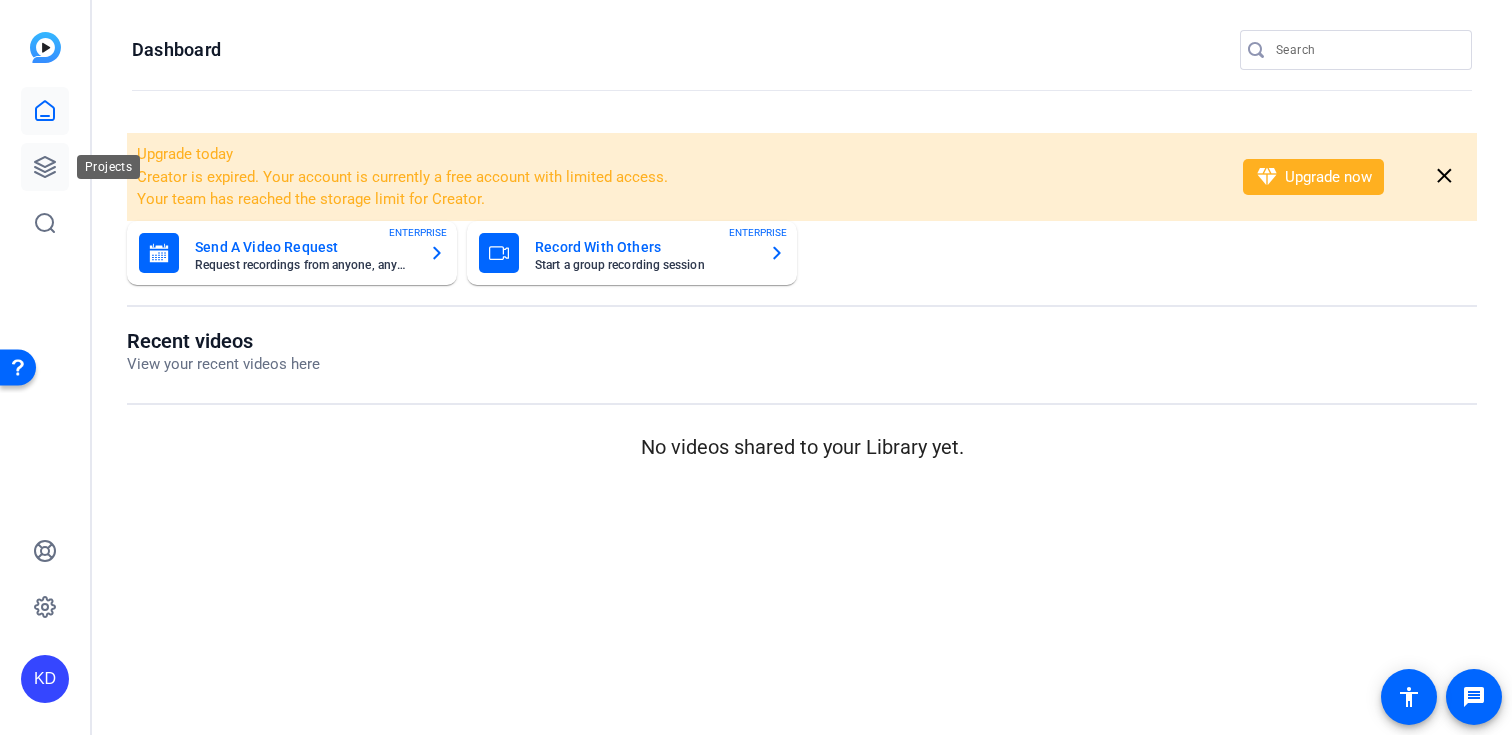 click 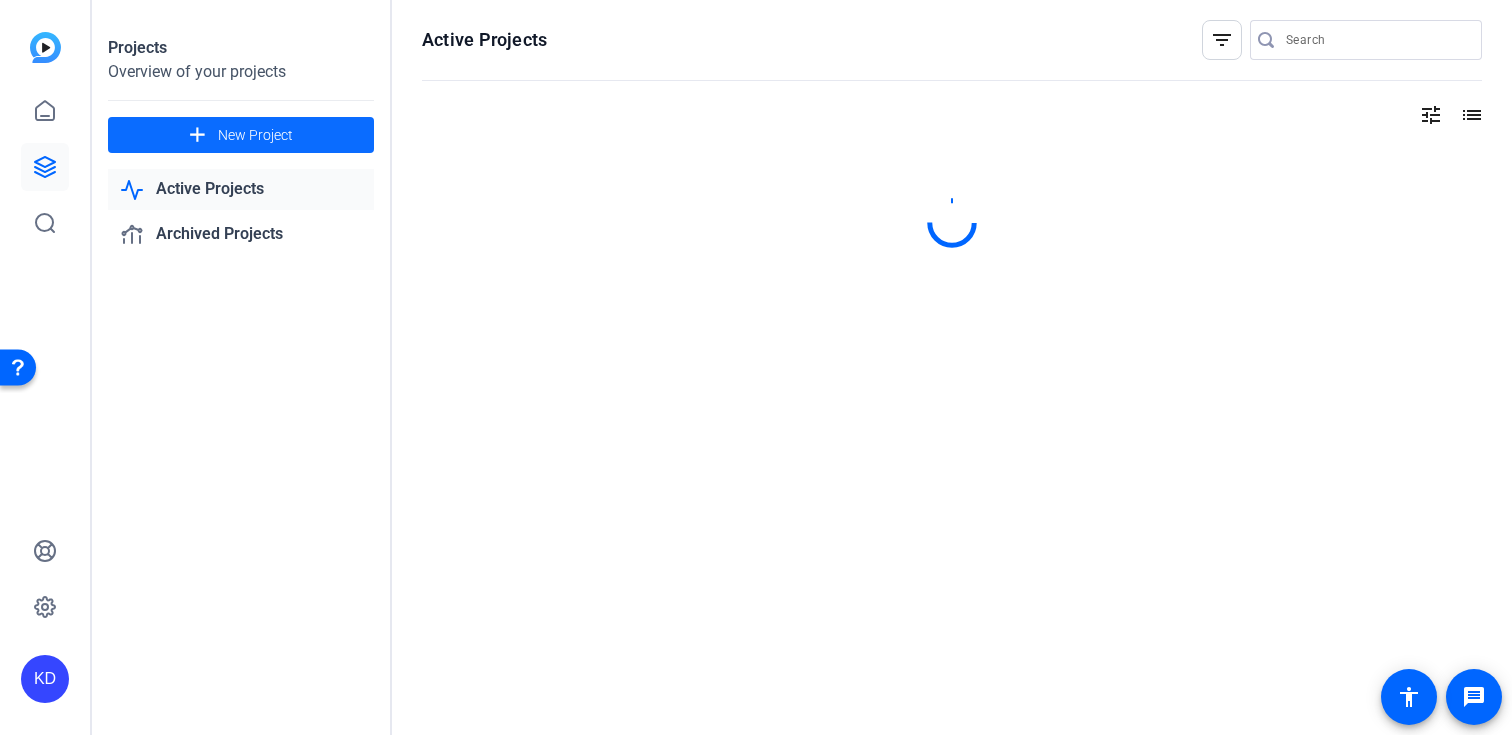 click 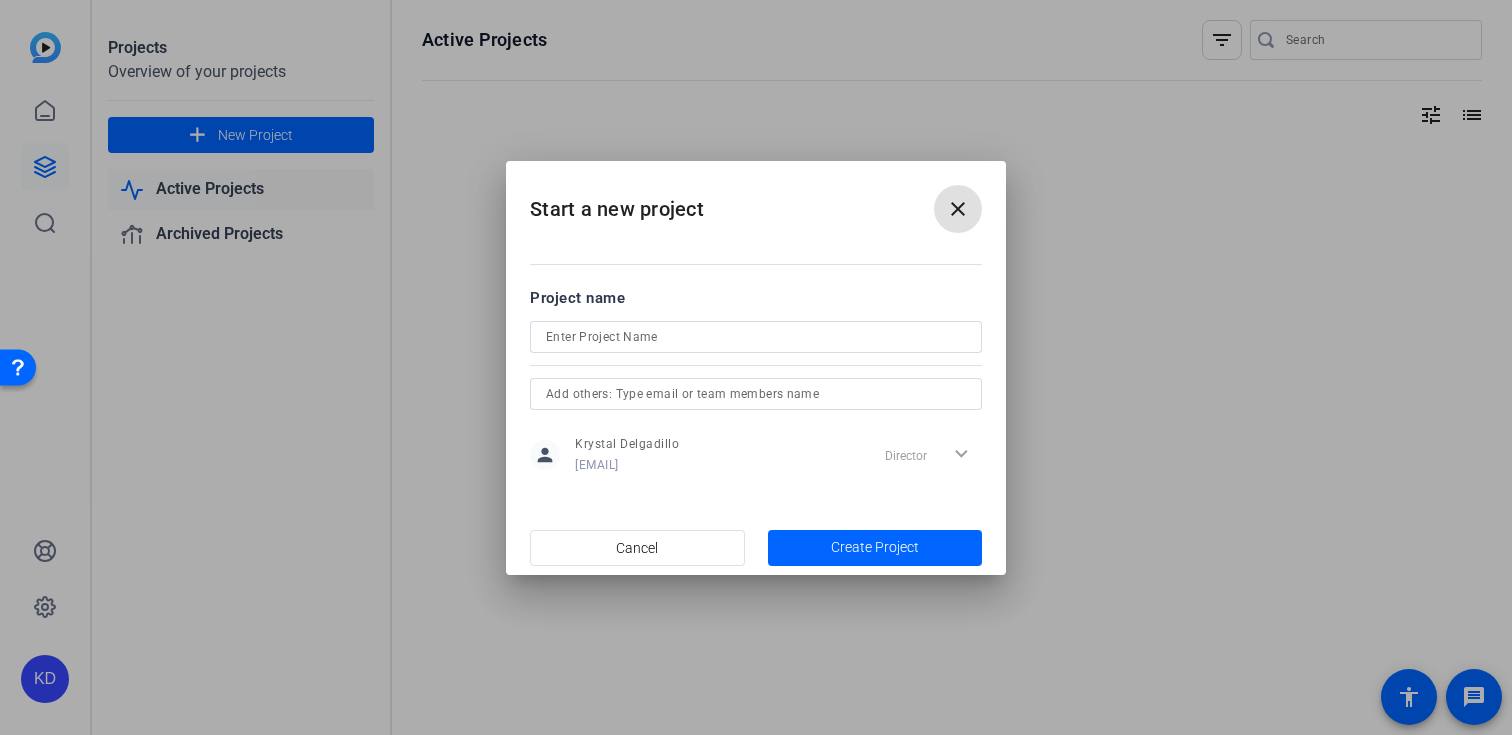 click at bounding box center [756, 337] 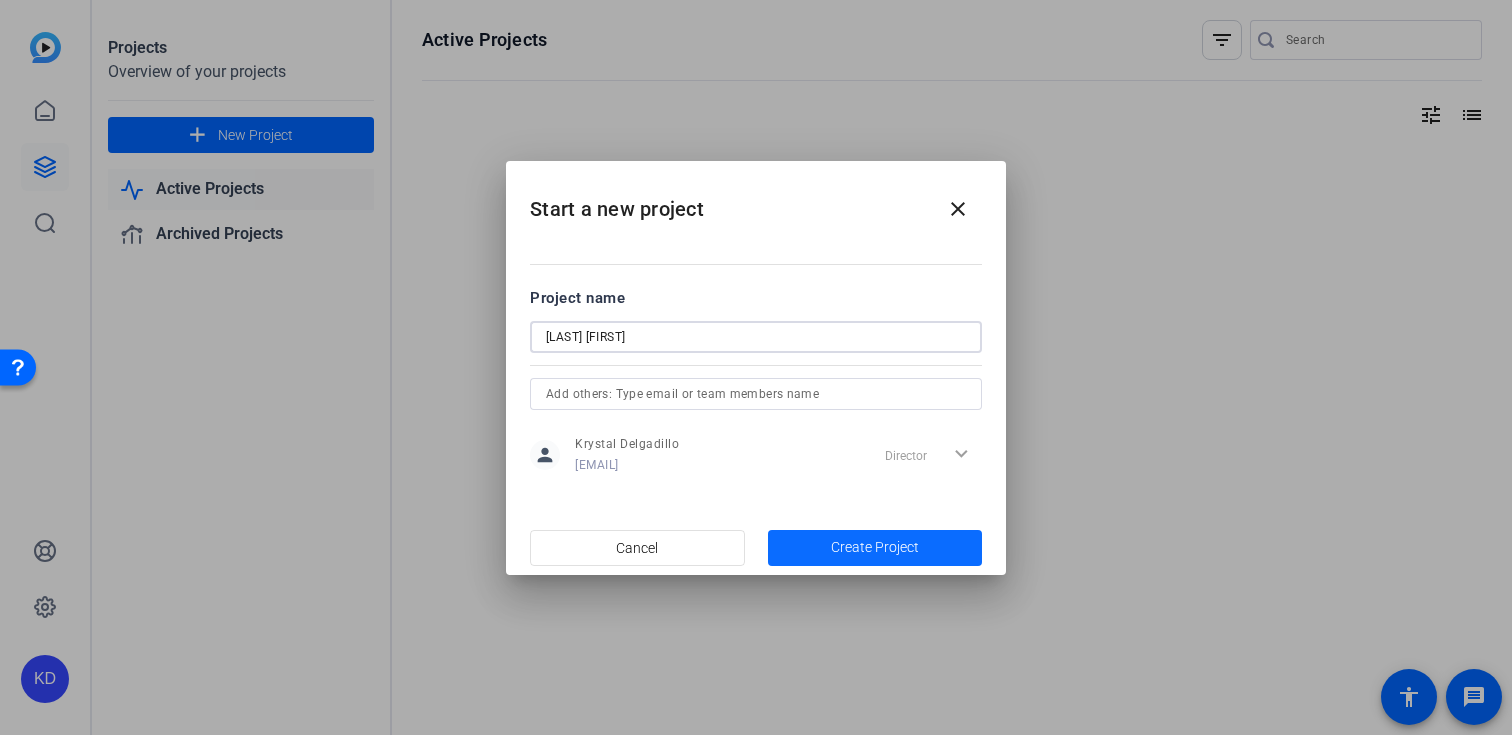 type on "[LAST] [FIRST]" 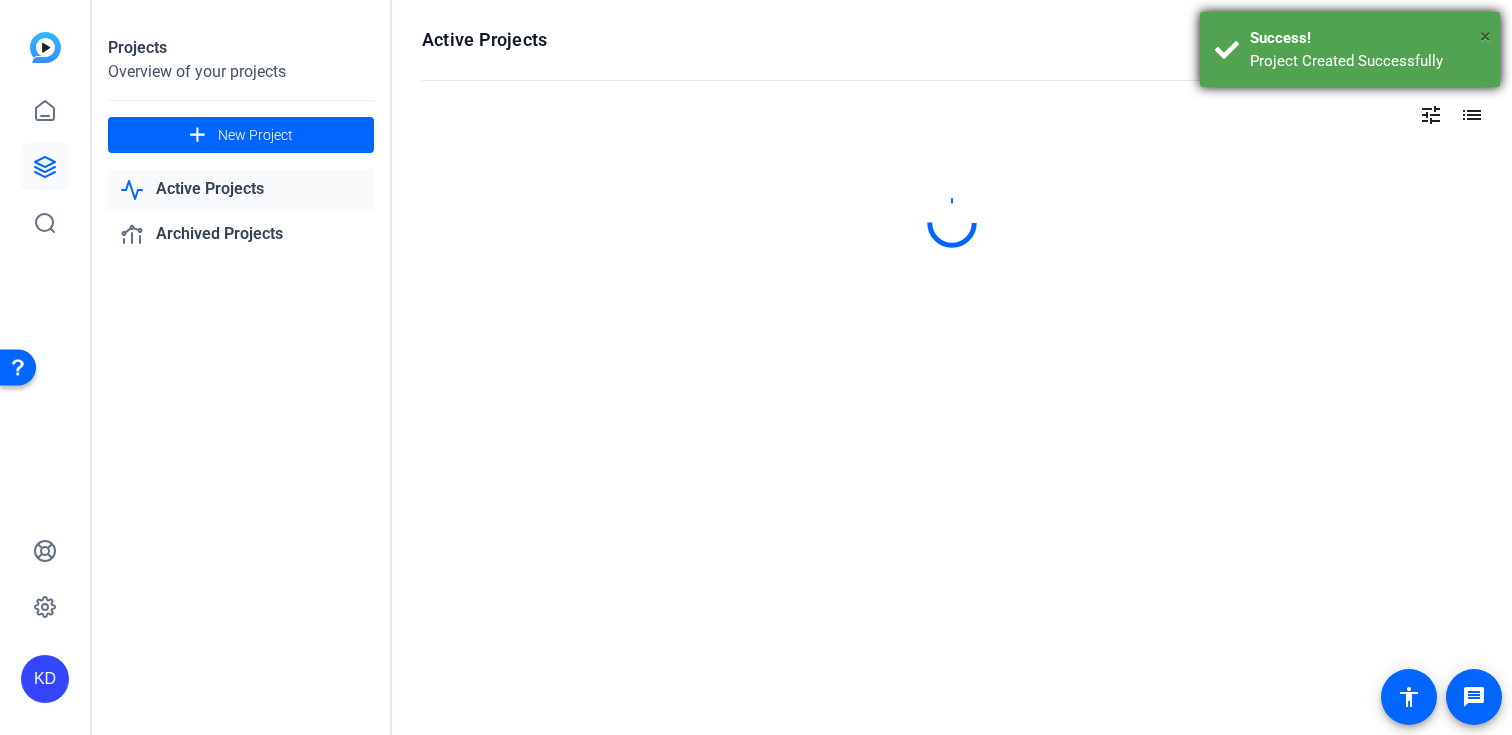 click on "×" at bounding box center (1485, 36) 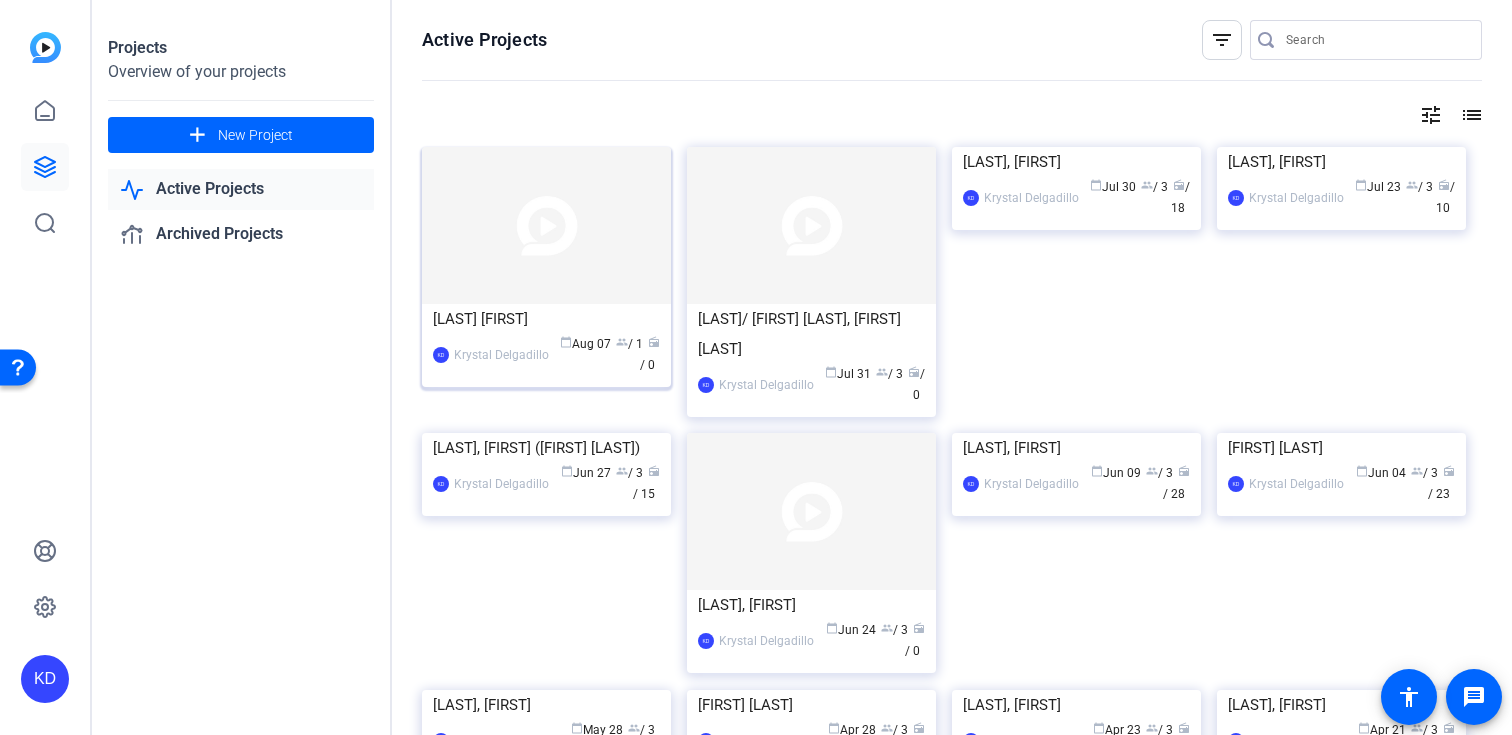 click 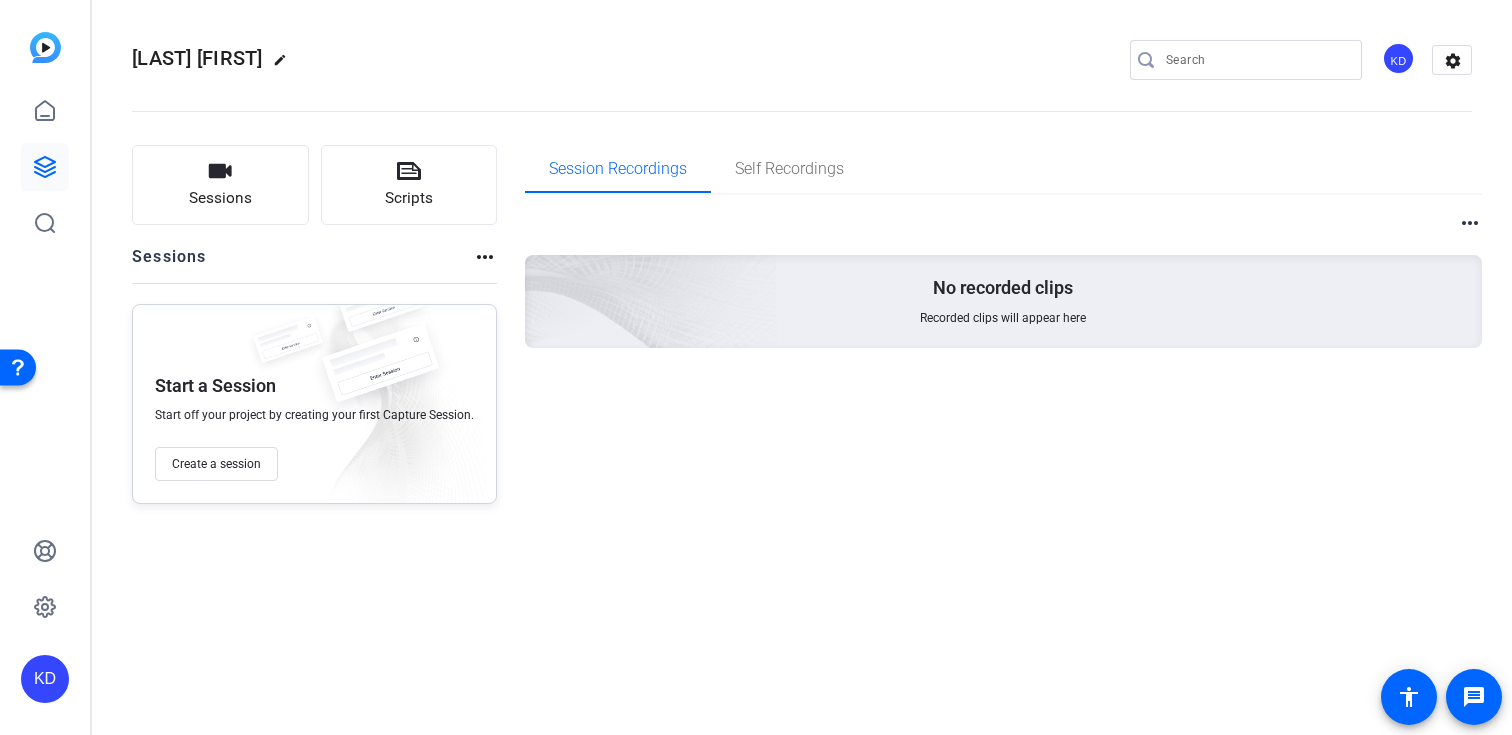 click on "KD" 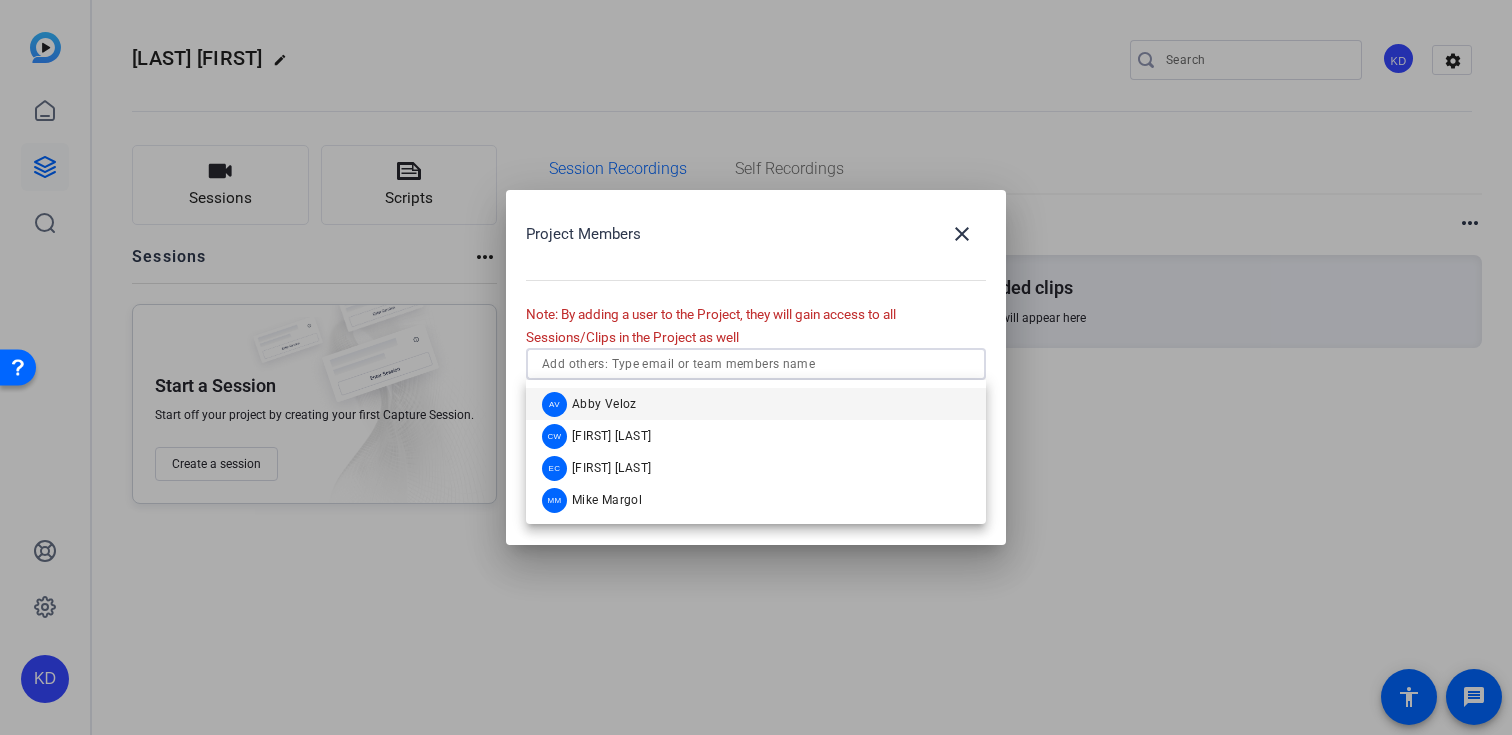 click at bounding box center (756, 364) 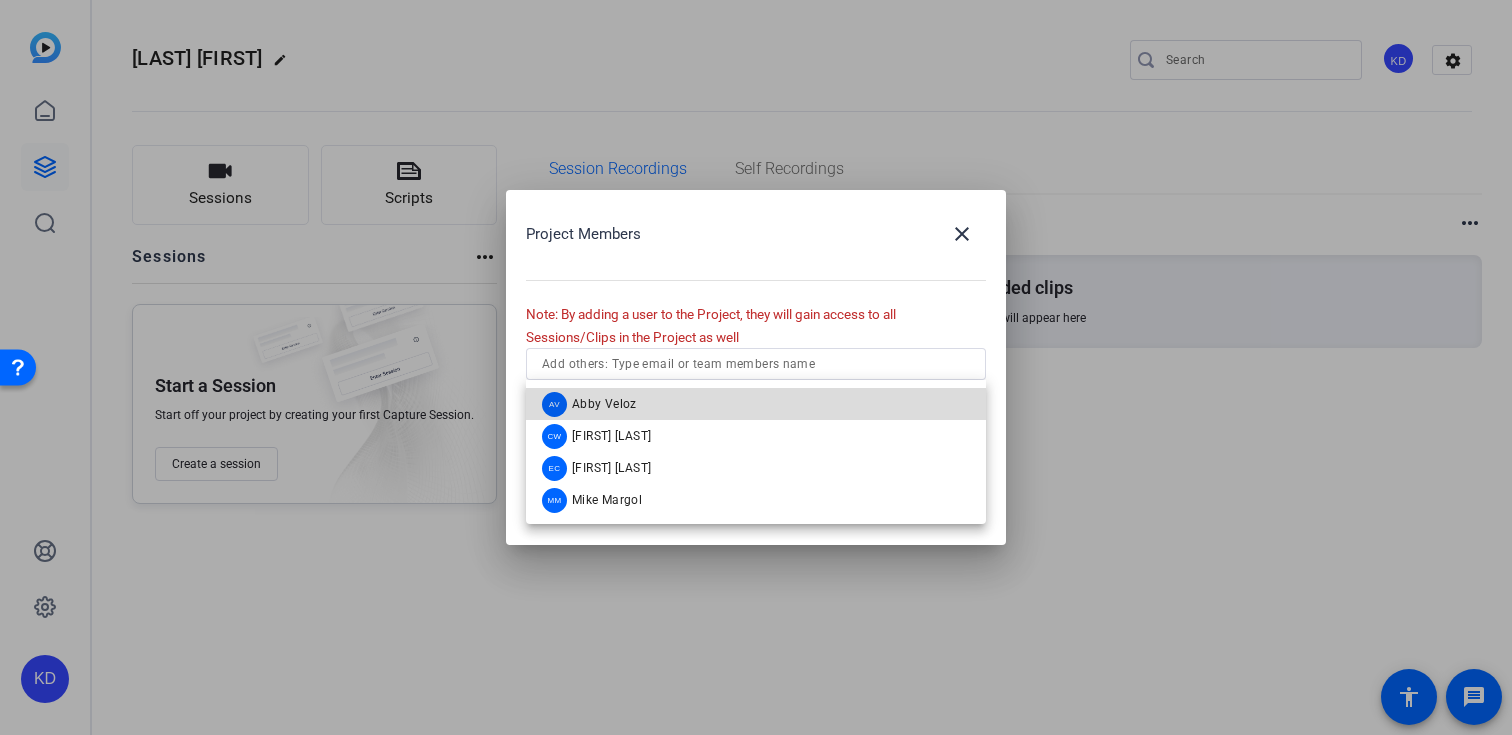 click on "[INITIALS] [FIRST] [LAST]" at bounding box center [756, 404] 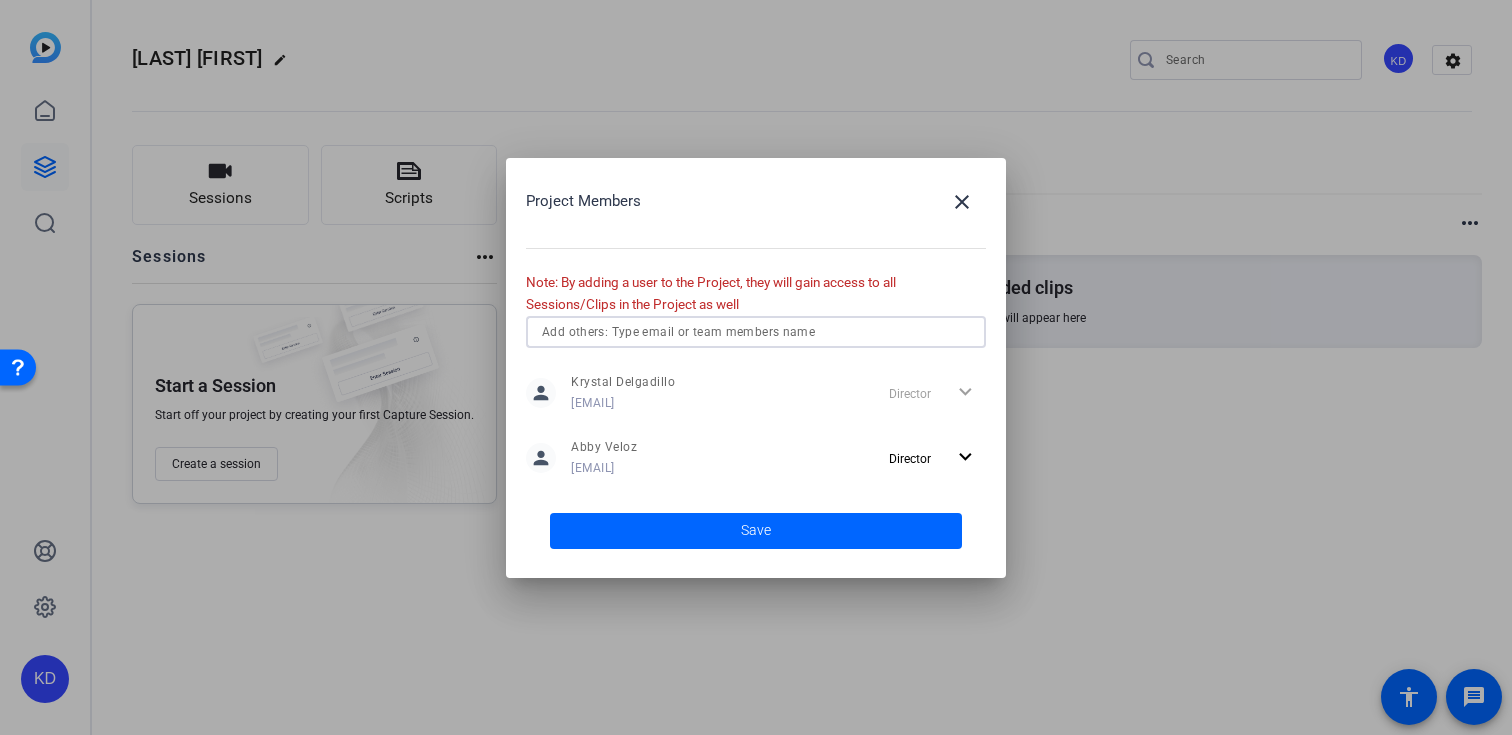 click at bounding box center (756, 332) 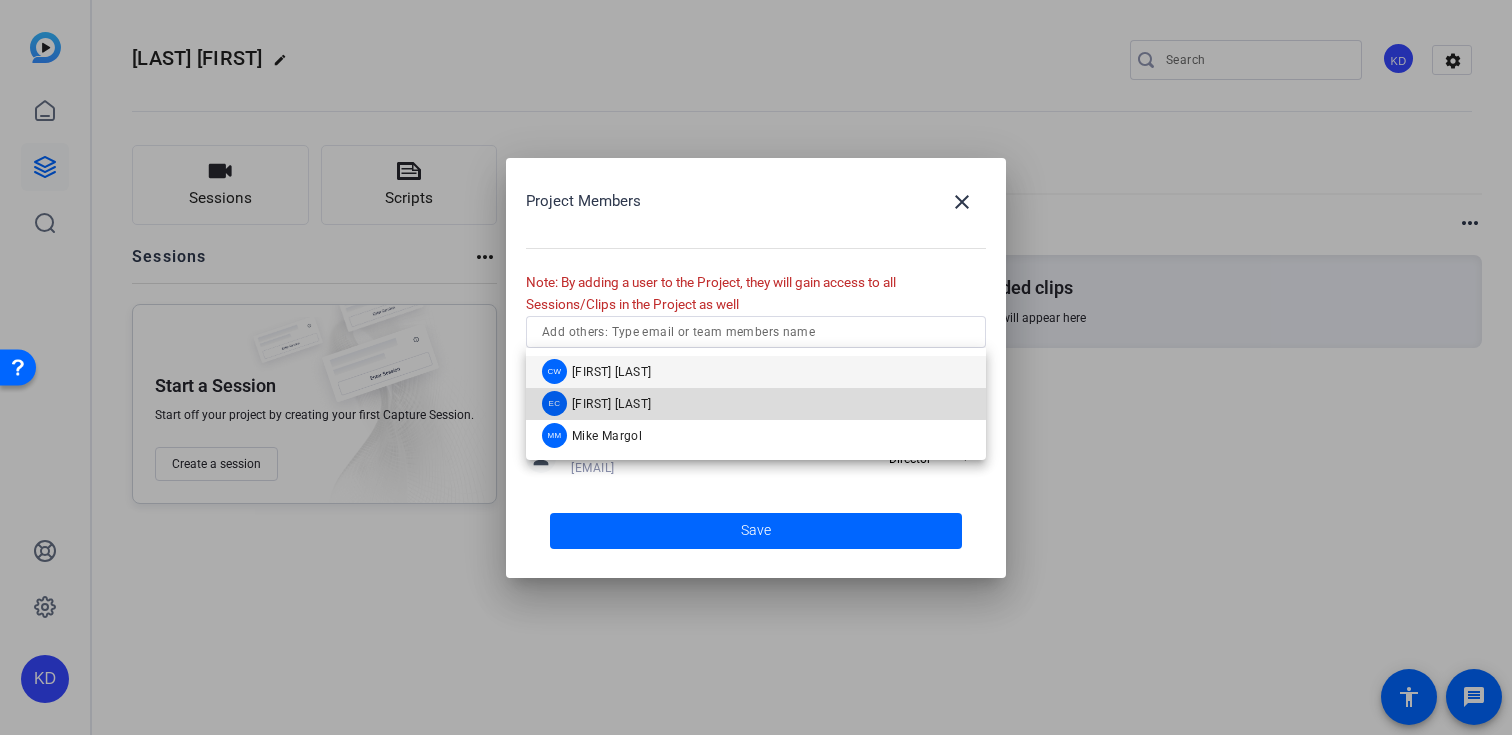 click on "[INITIALS] [FIRST] [LAST]" at bounding box center (756, 404) 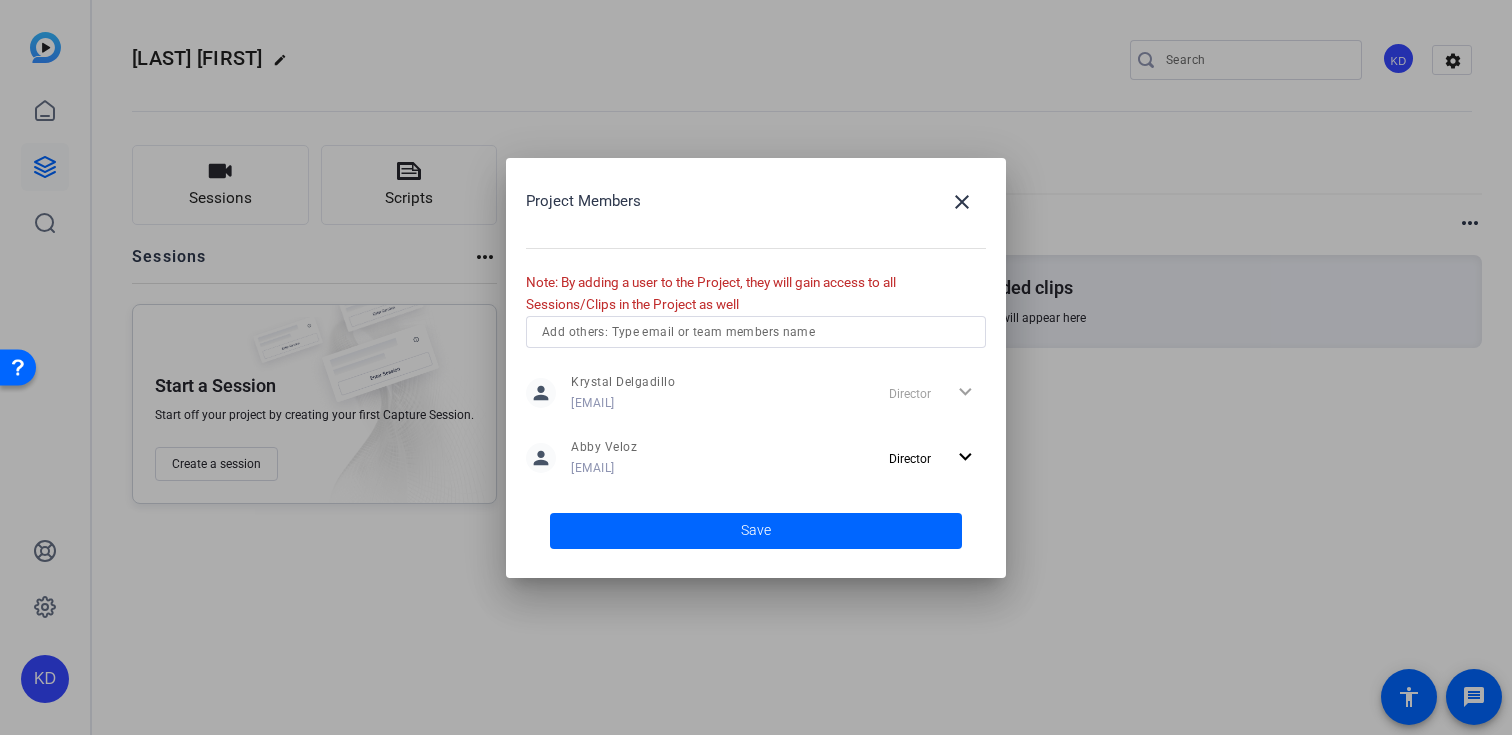 type 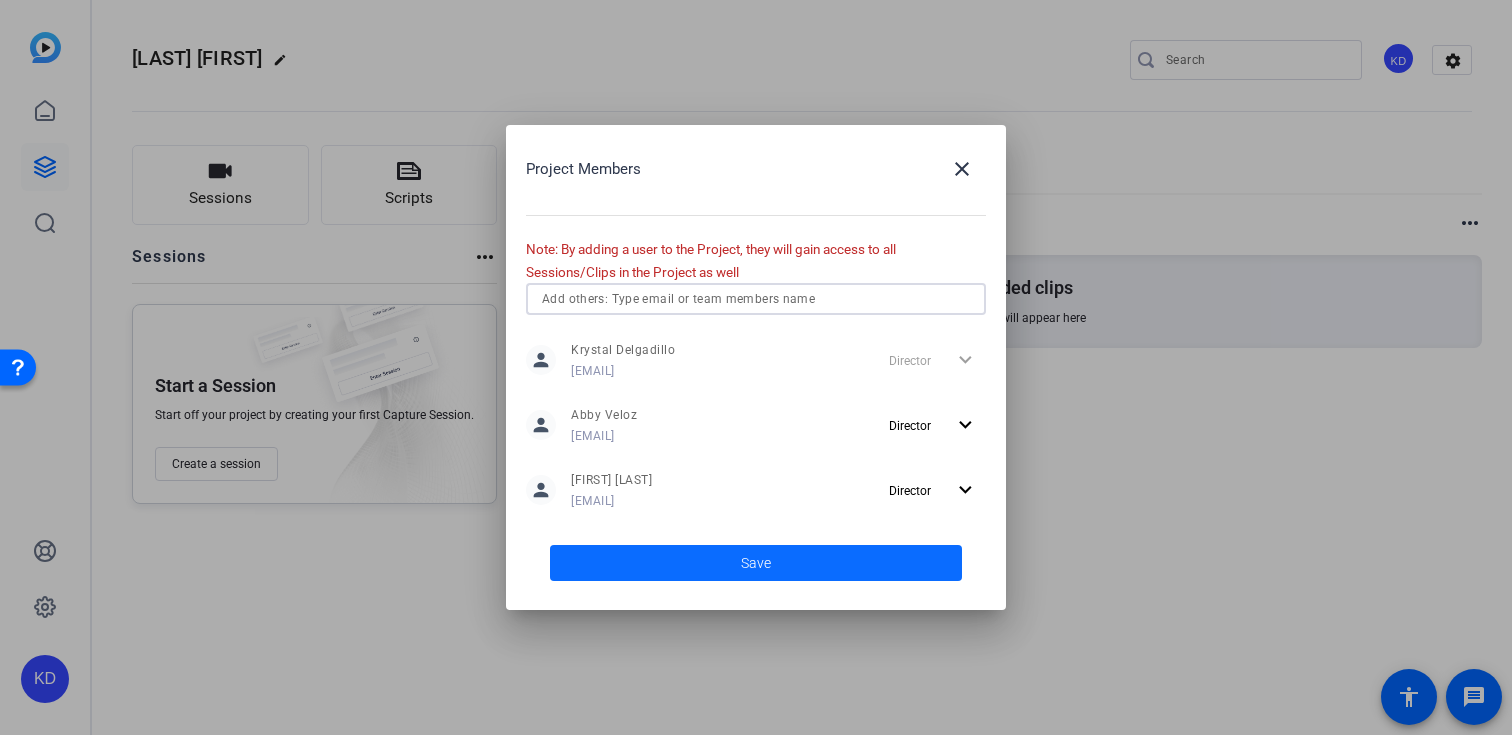 click 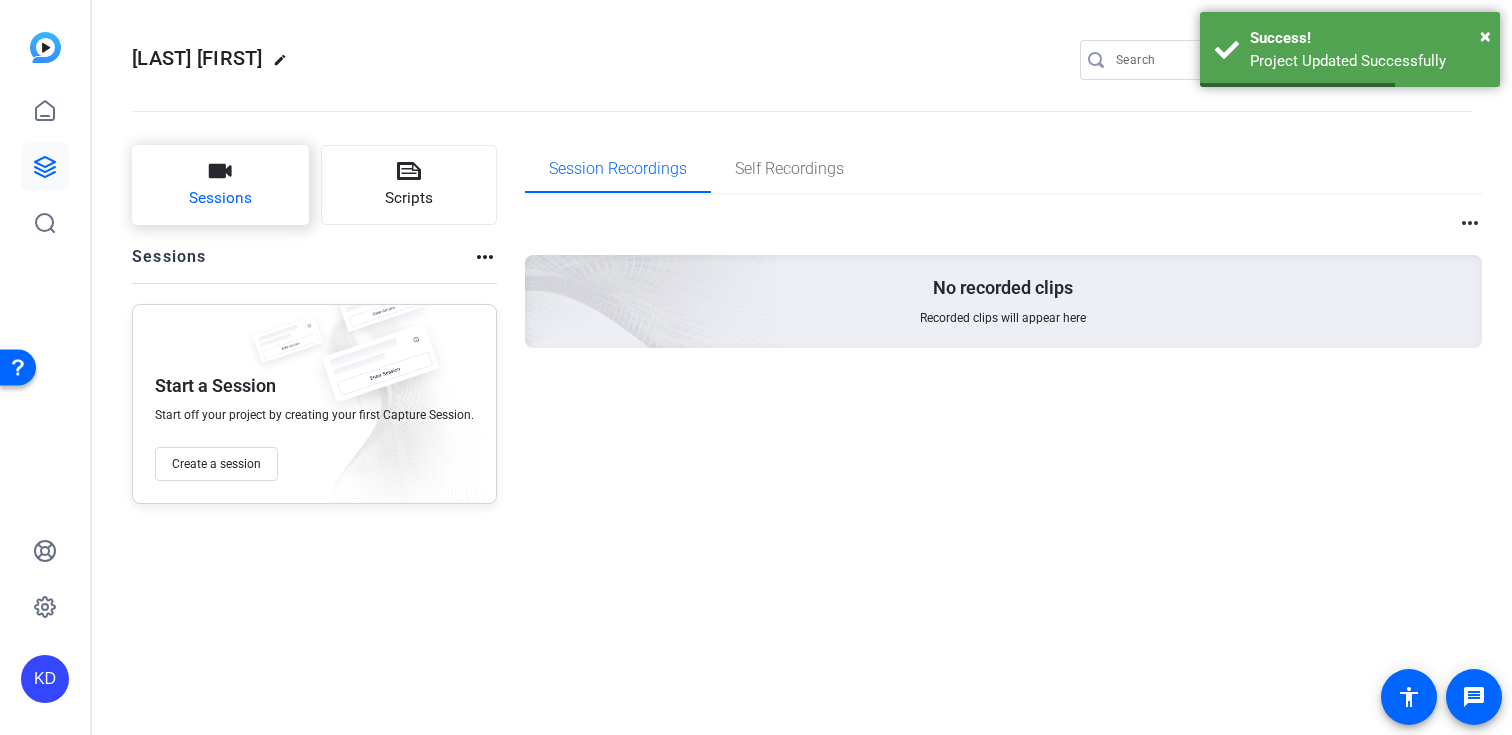 click on "Sessions" 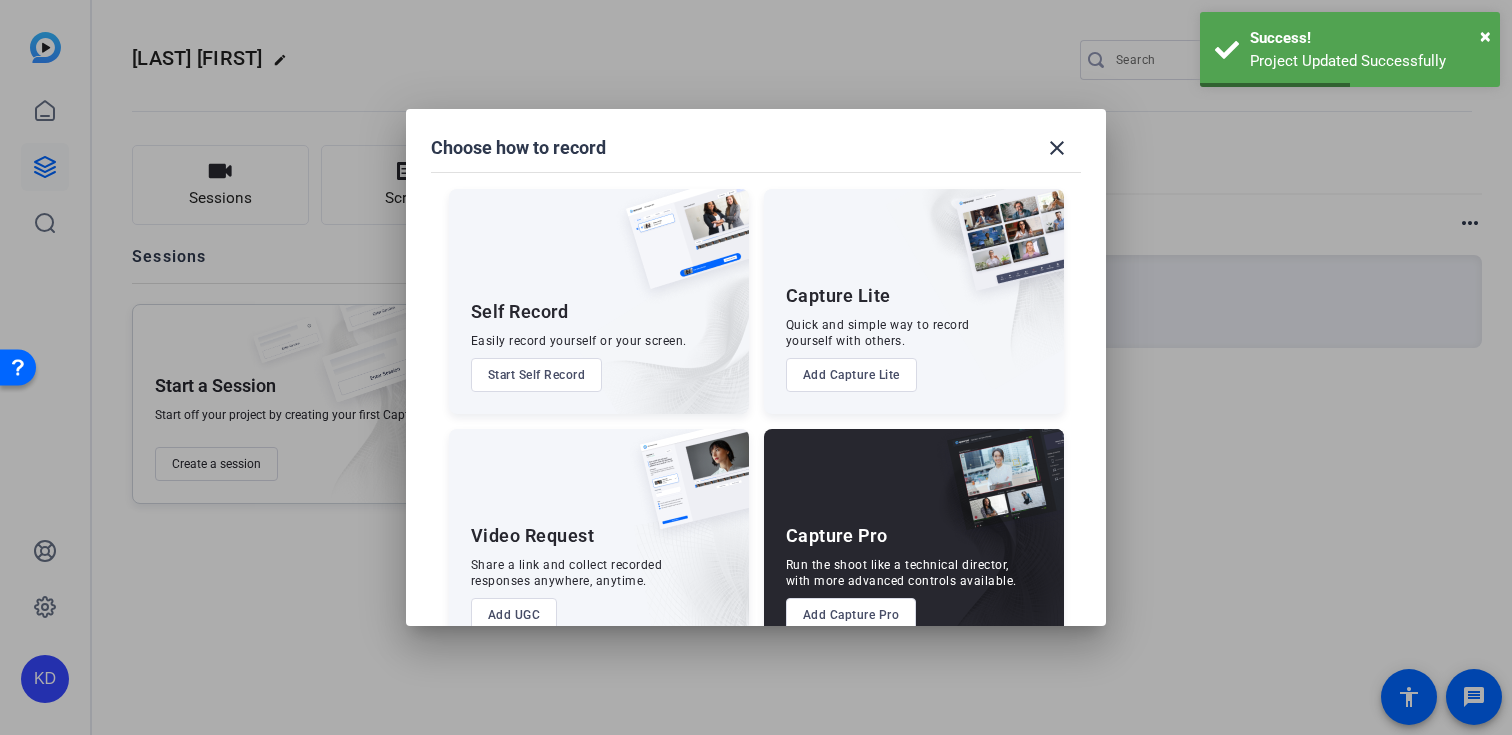 click on "Add Capture Pro" at bounding box center [851, 615] 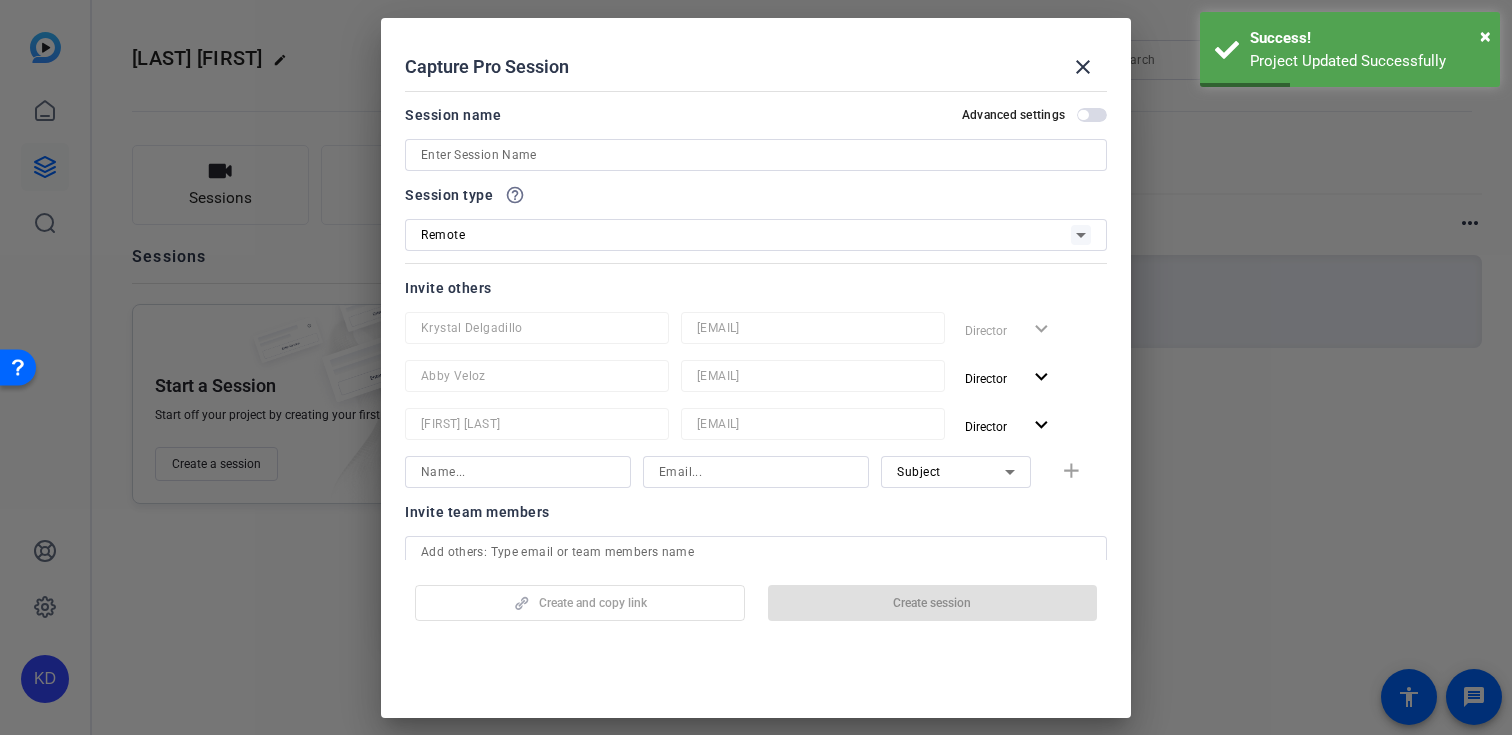 click at bounding box center [756, 155] 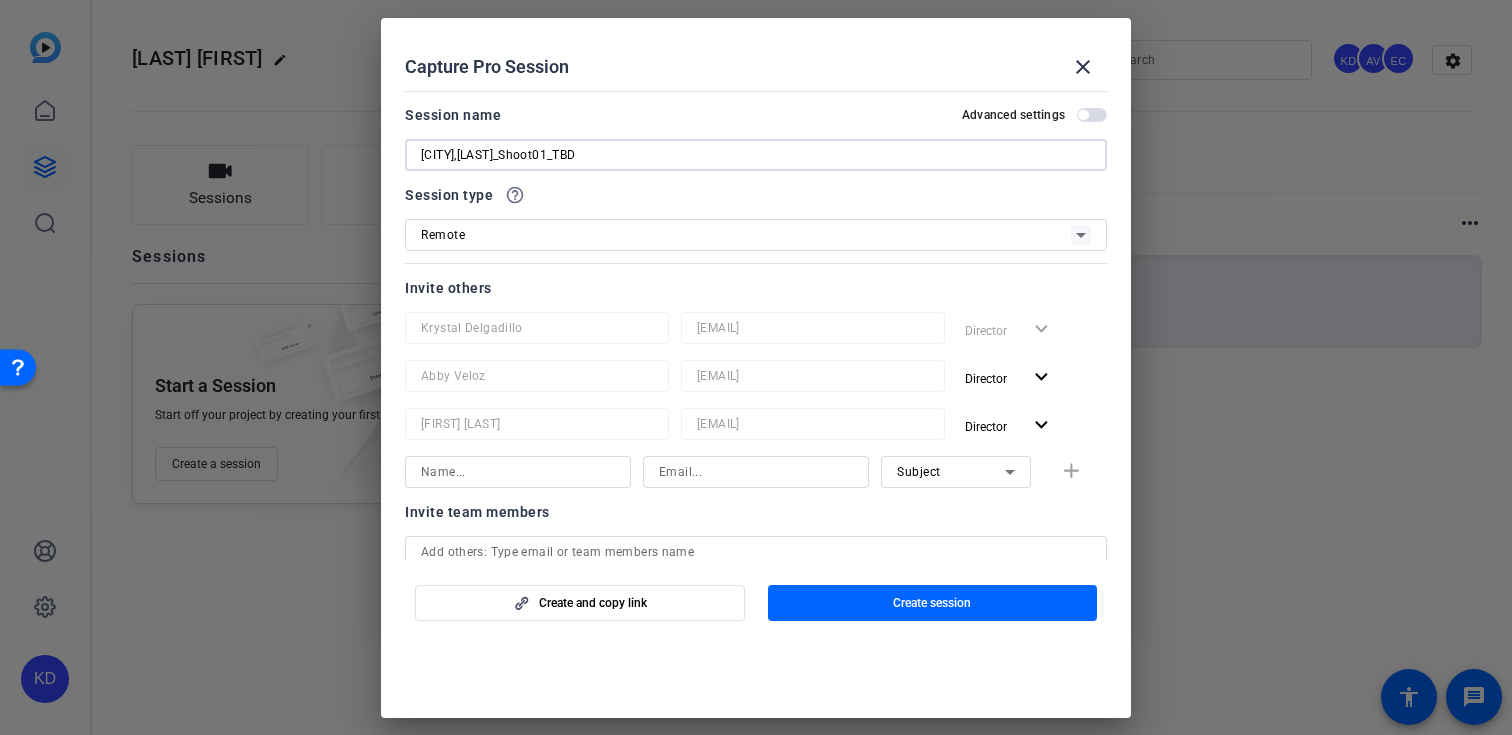 scroll, scrollTop: 249, scrollLeft: 0, axis: vertical 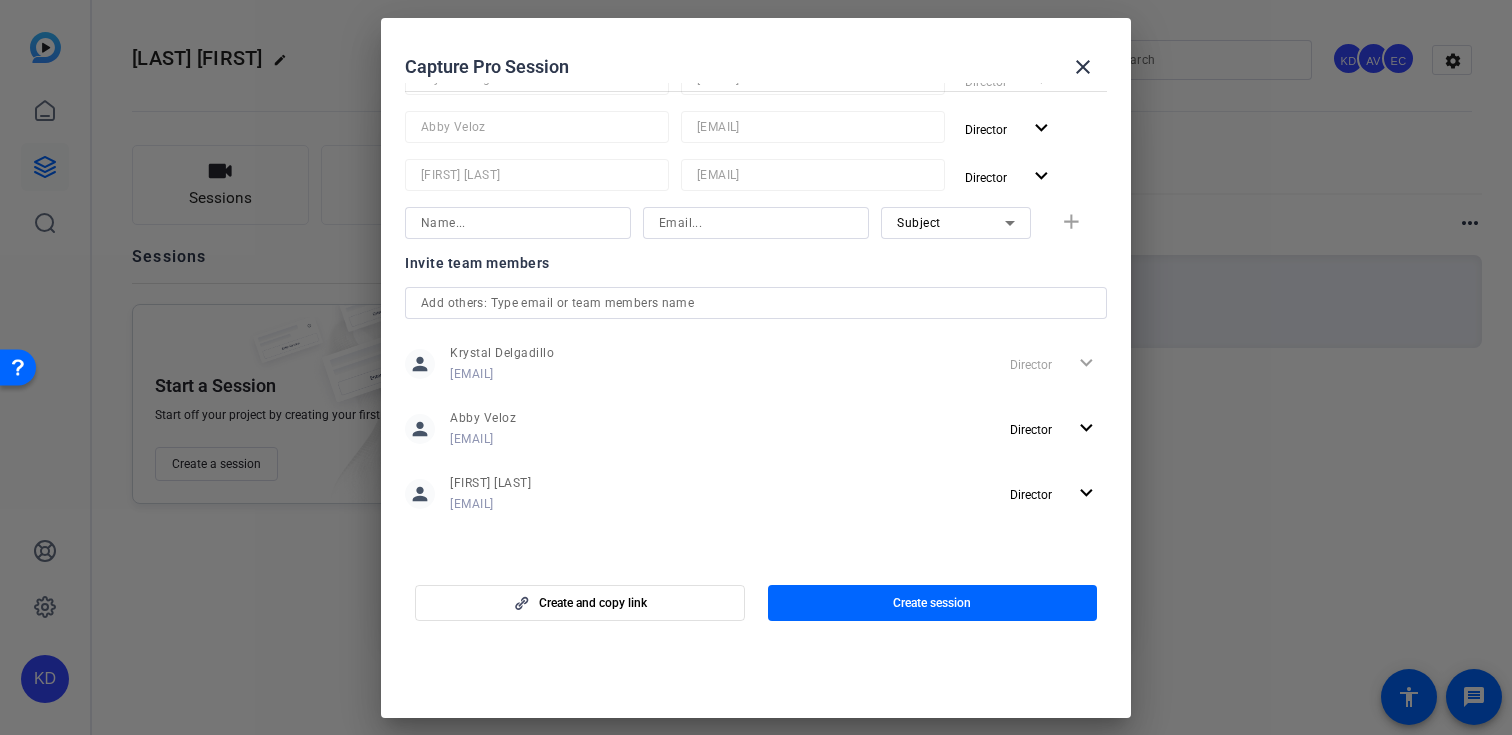 type on "[CITY],[LAST]_Shoot01_TBD" 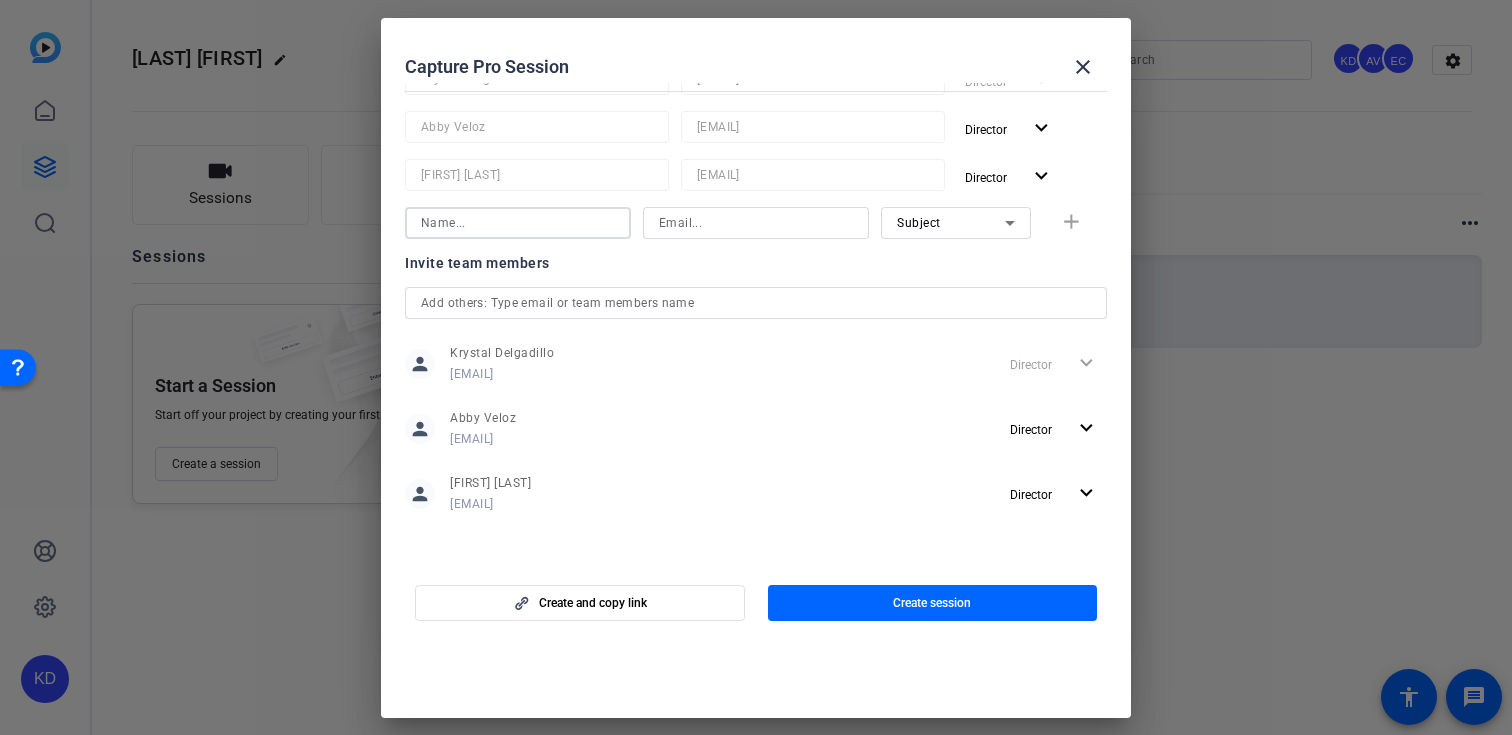 click at bounding box center [518, 223] 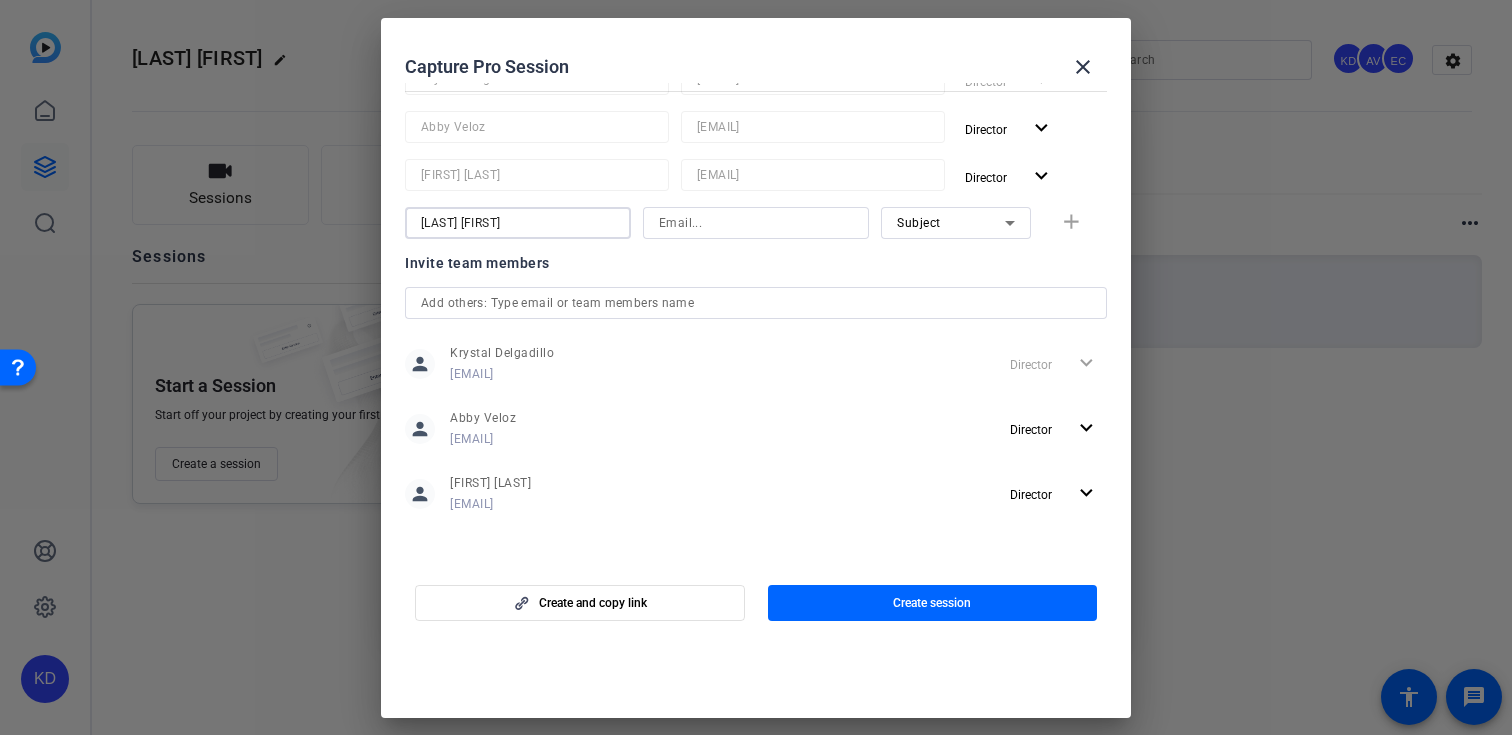 type on "[LAST] [FIRST]" 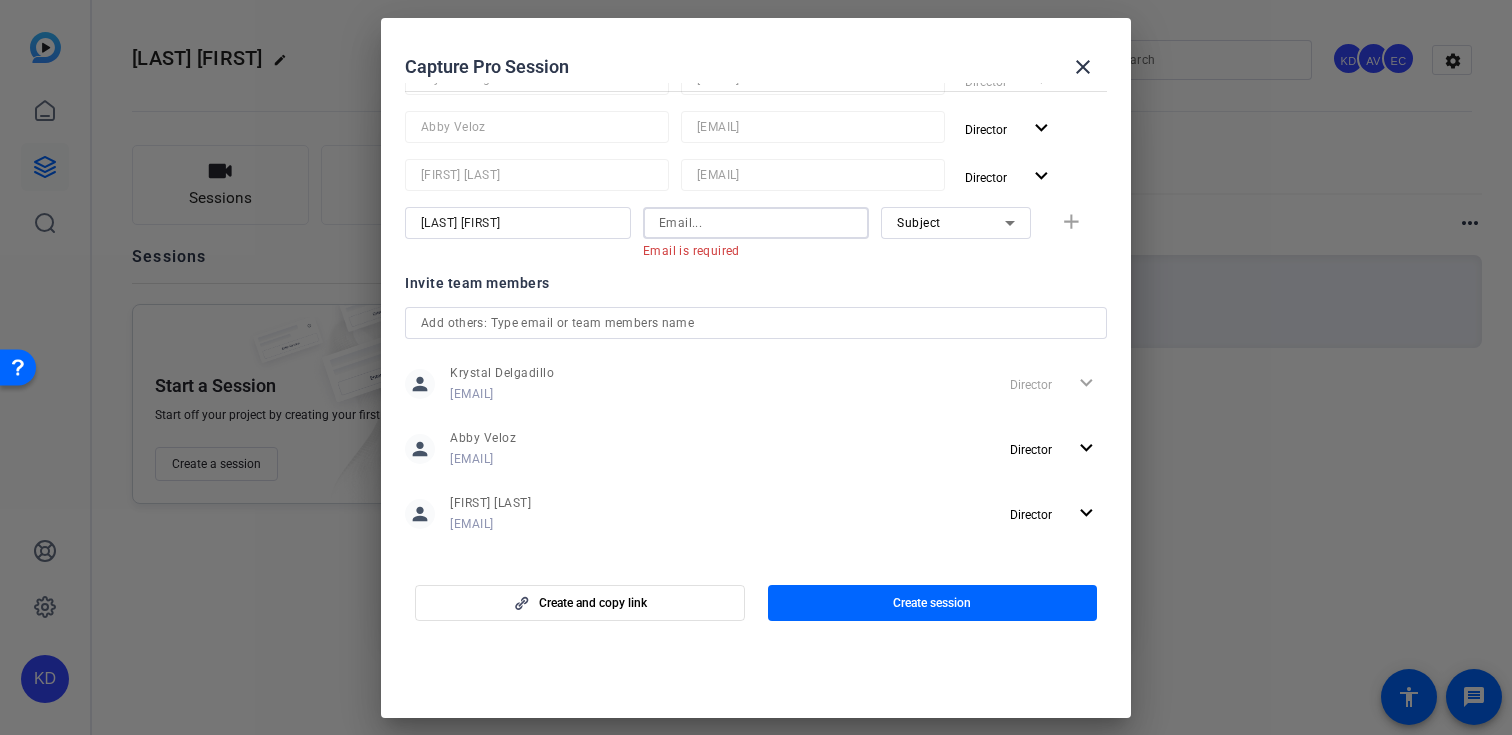 click at bounding box center (756, 223) 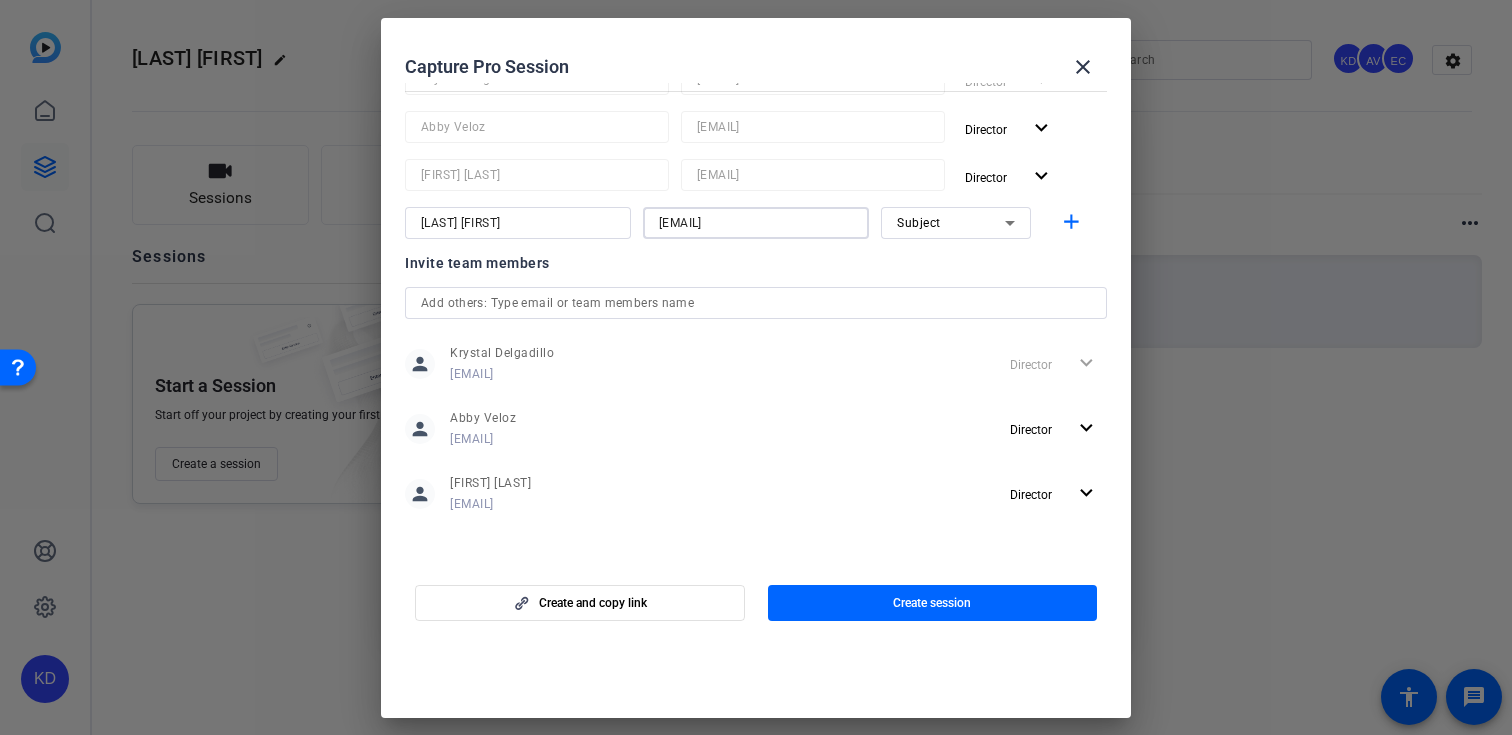 type on "[EMAIL]" 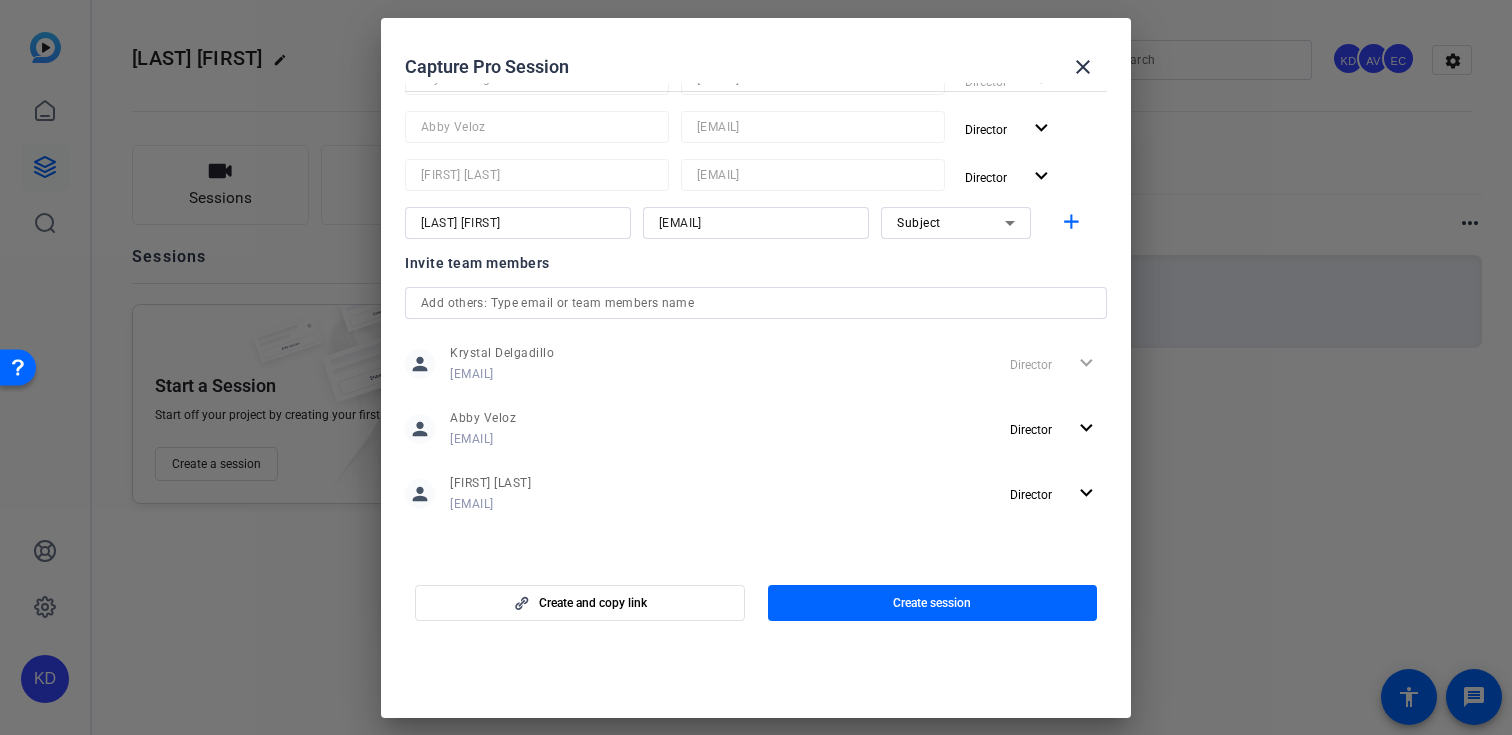click 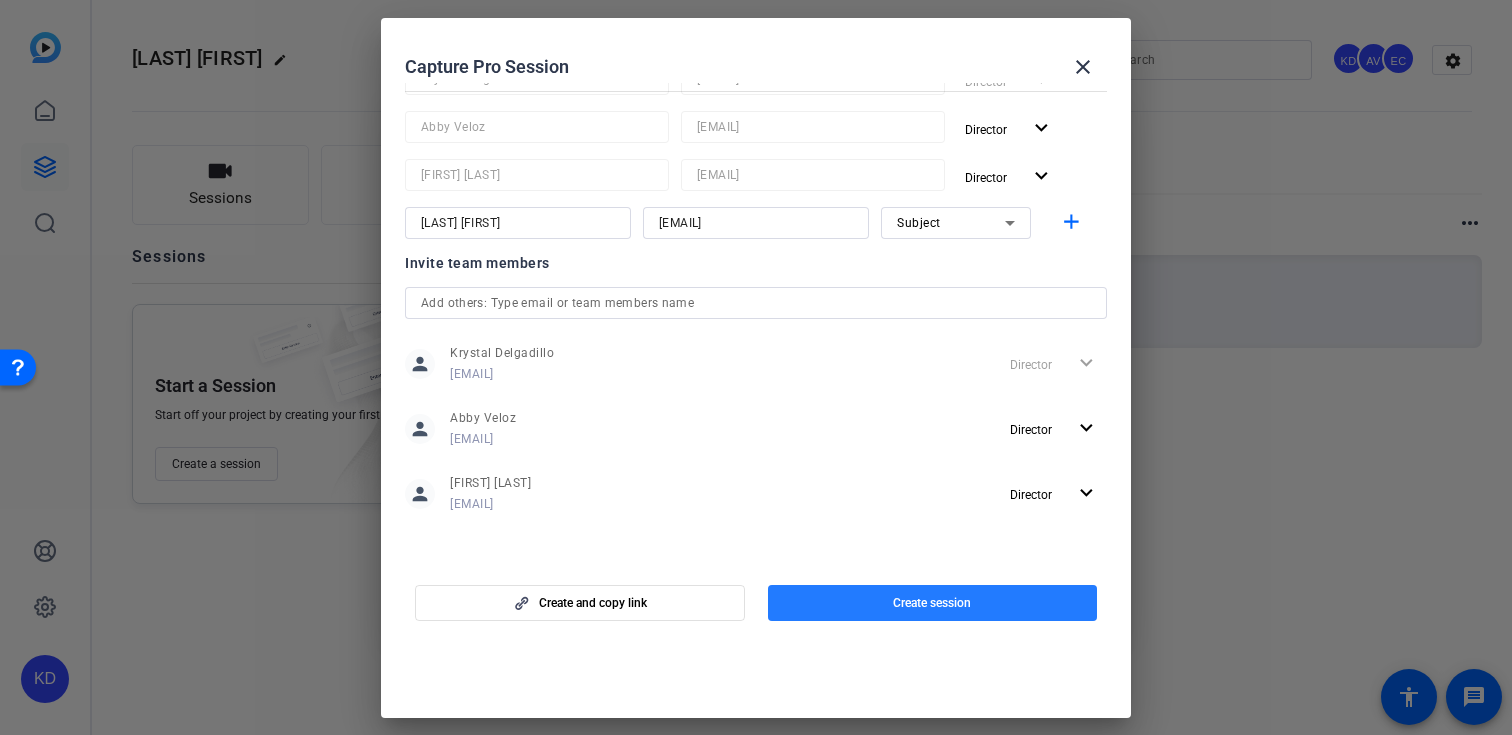click 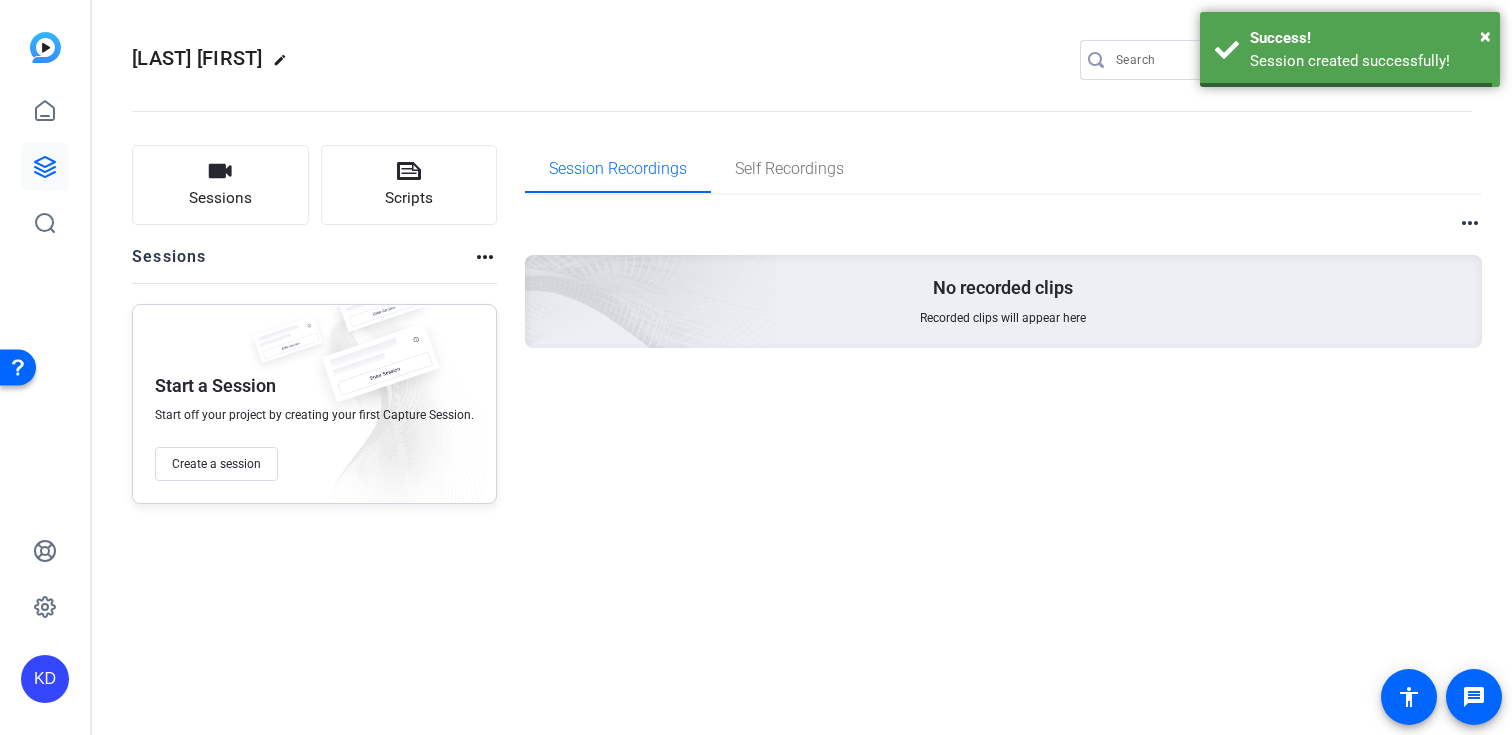 scroll, scrollTop: 0, scrollLeft: 0, axis: both 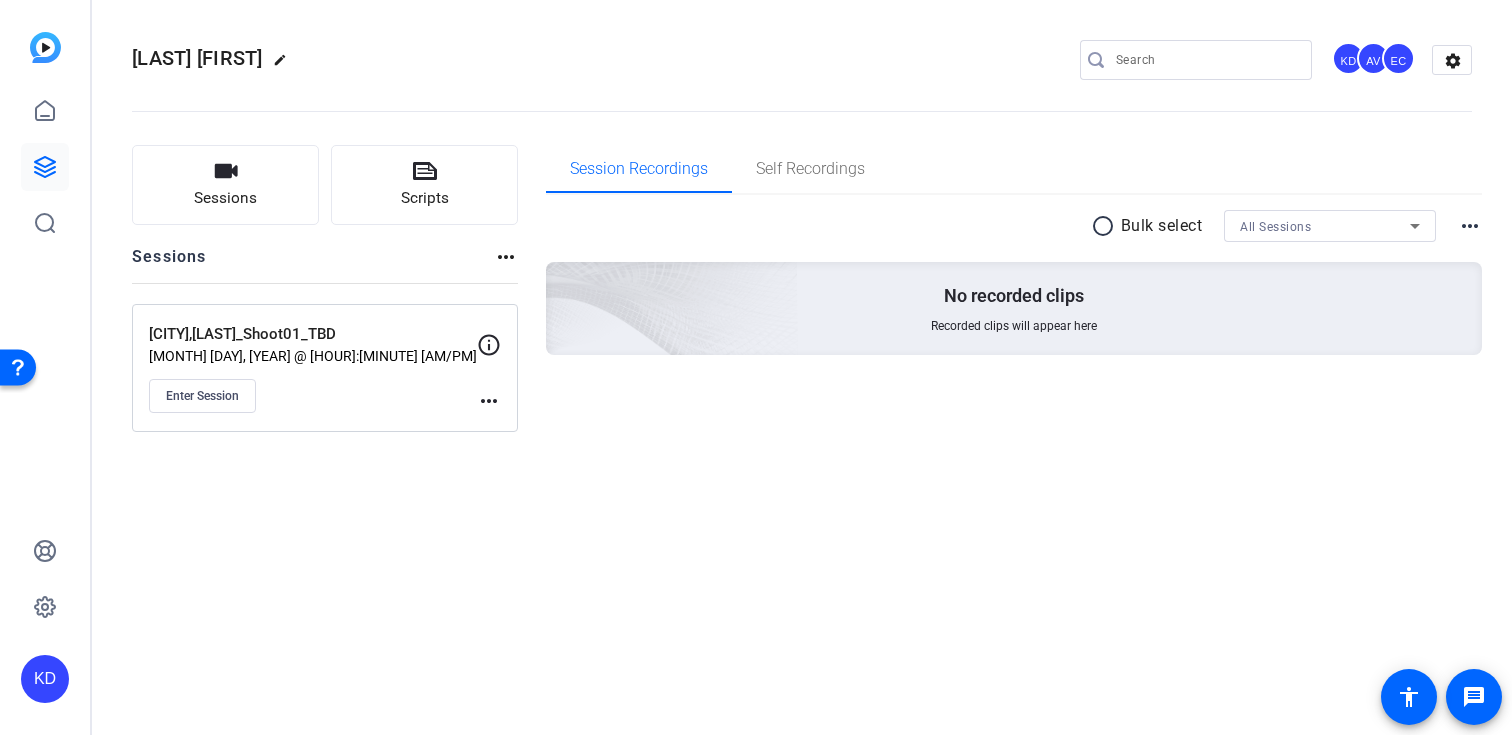 click on "more_horiz" 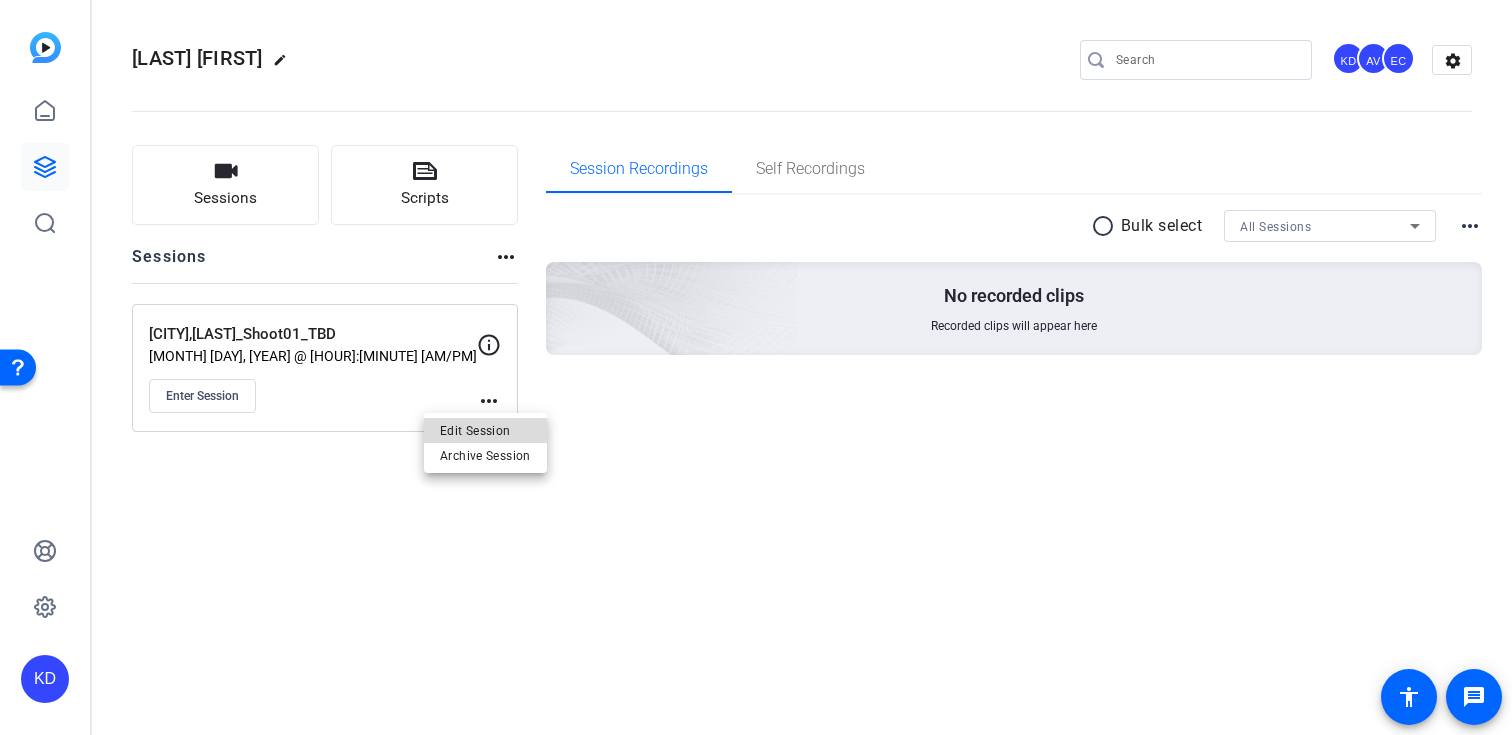 click on "Edit Session" at bounding box center (485, 430) 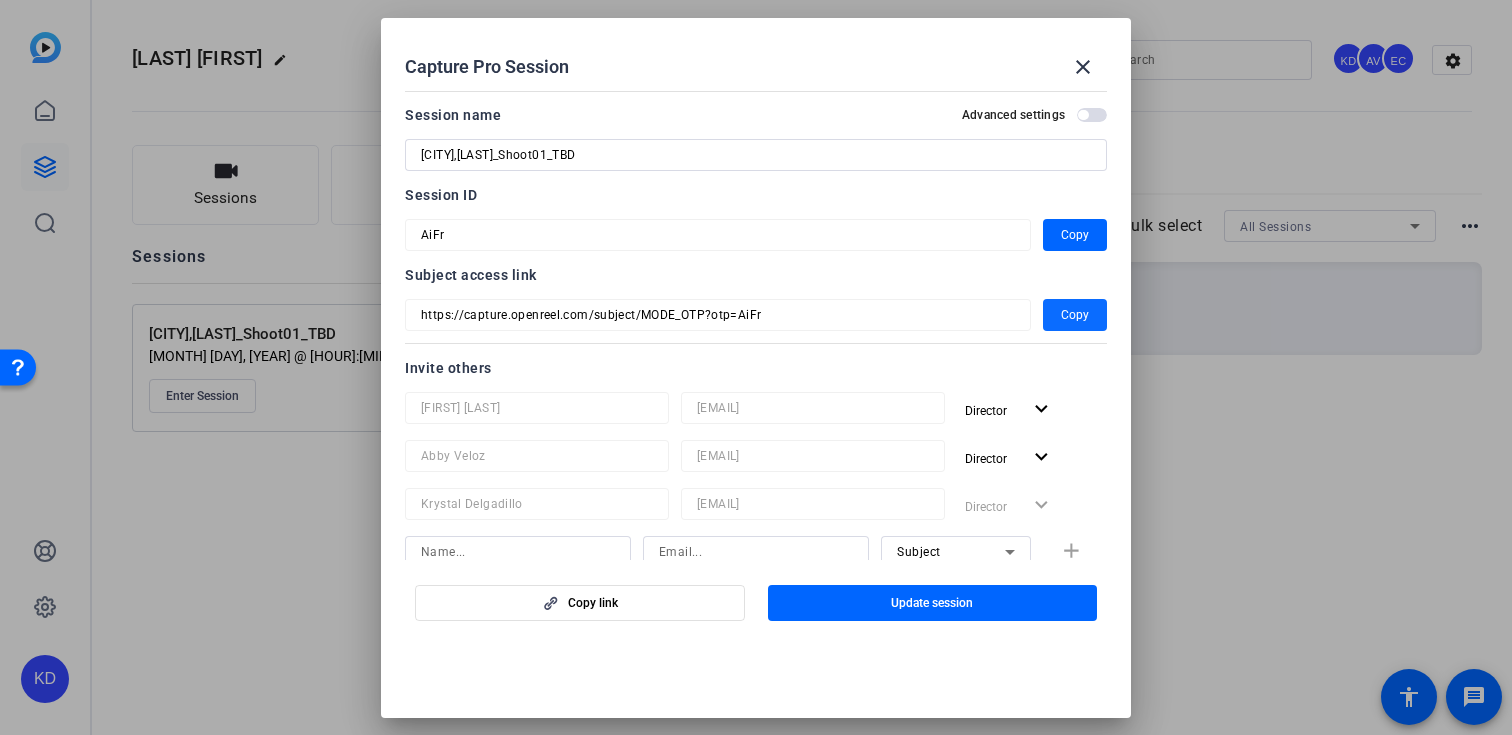 click on "Copy" at bounding box center [1075, 315] 